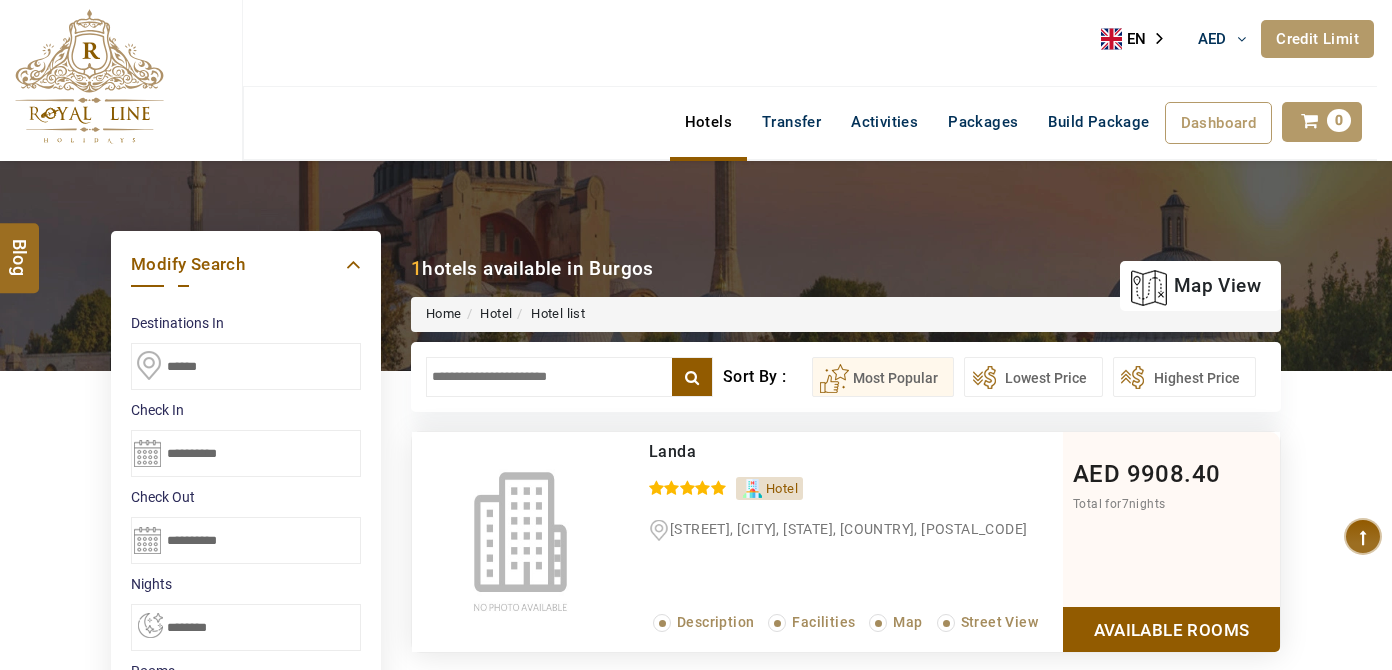 select on "*" 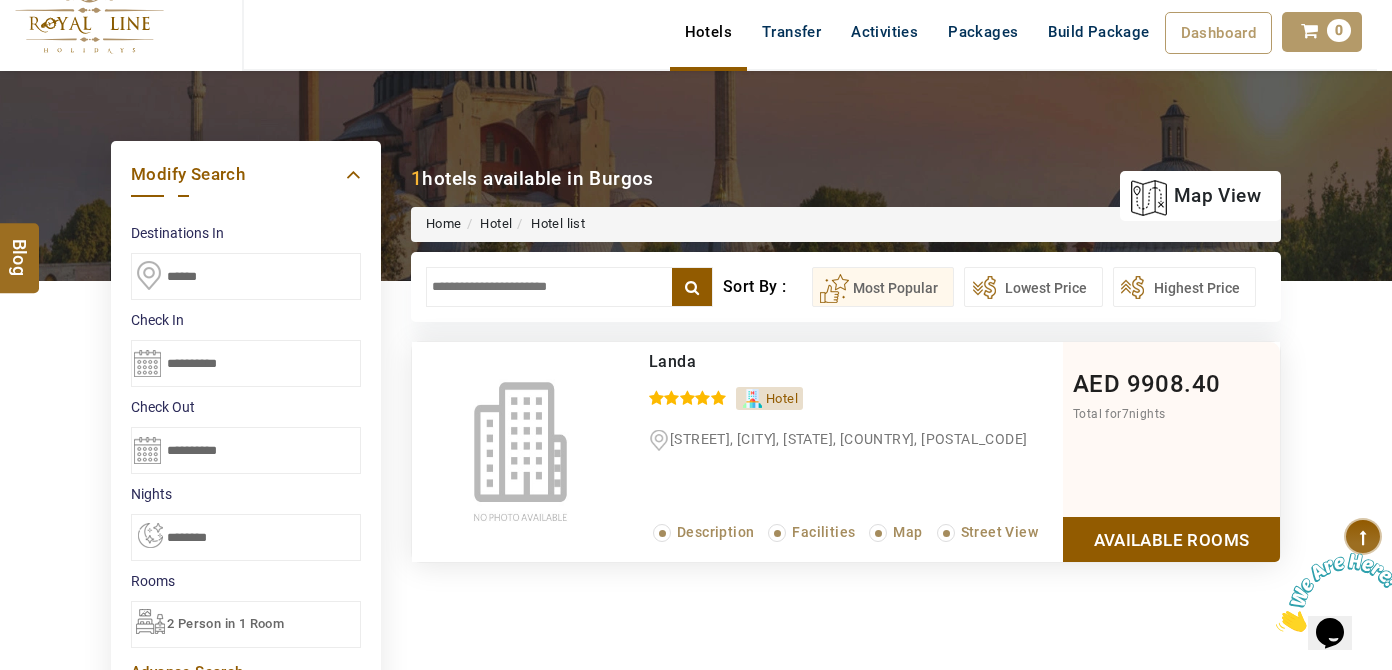 scroll, scrollTop: 0, scrollLeft: 0, axis: both 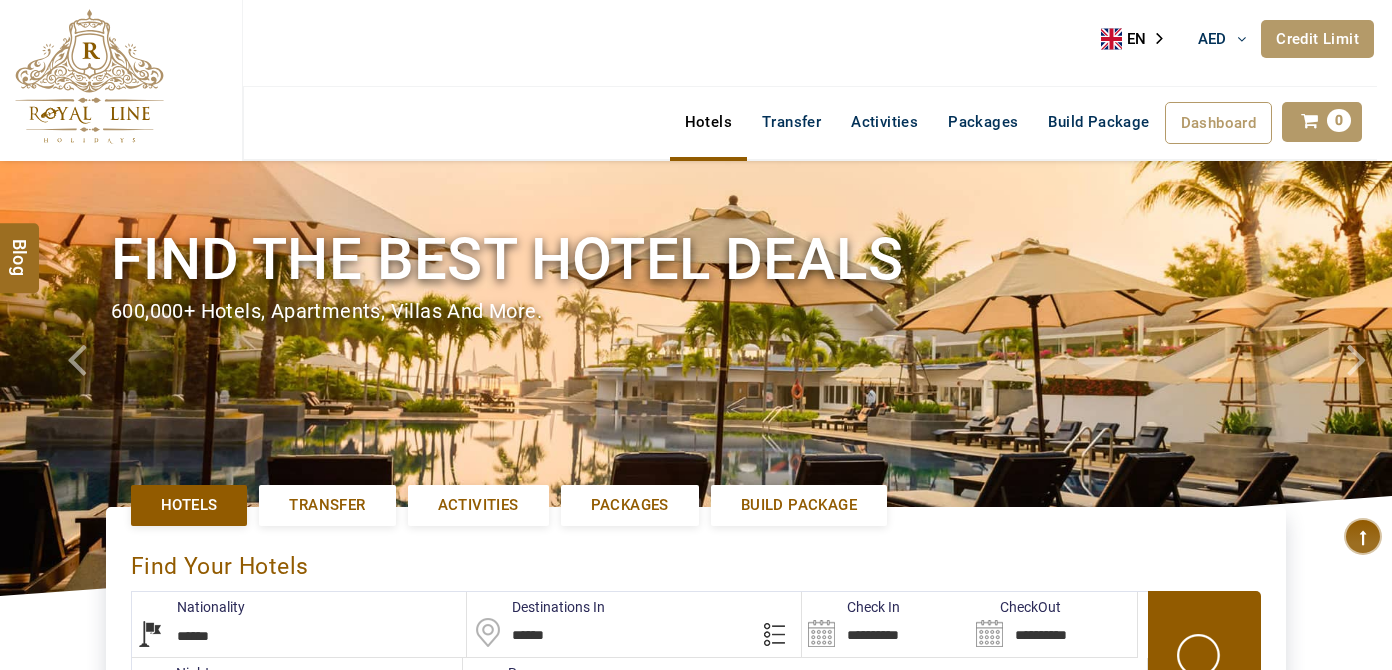 select on "******" 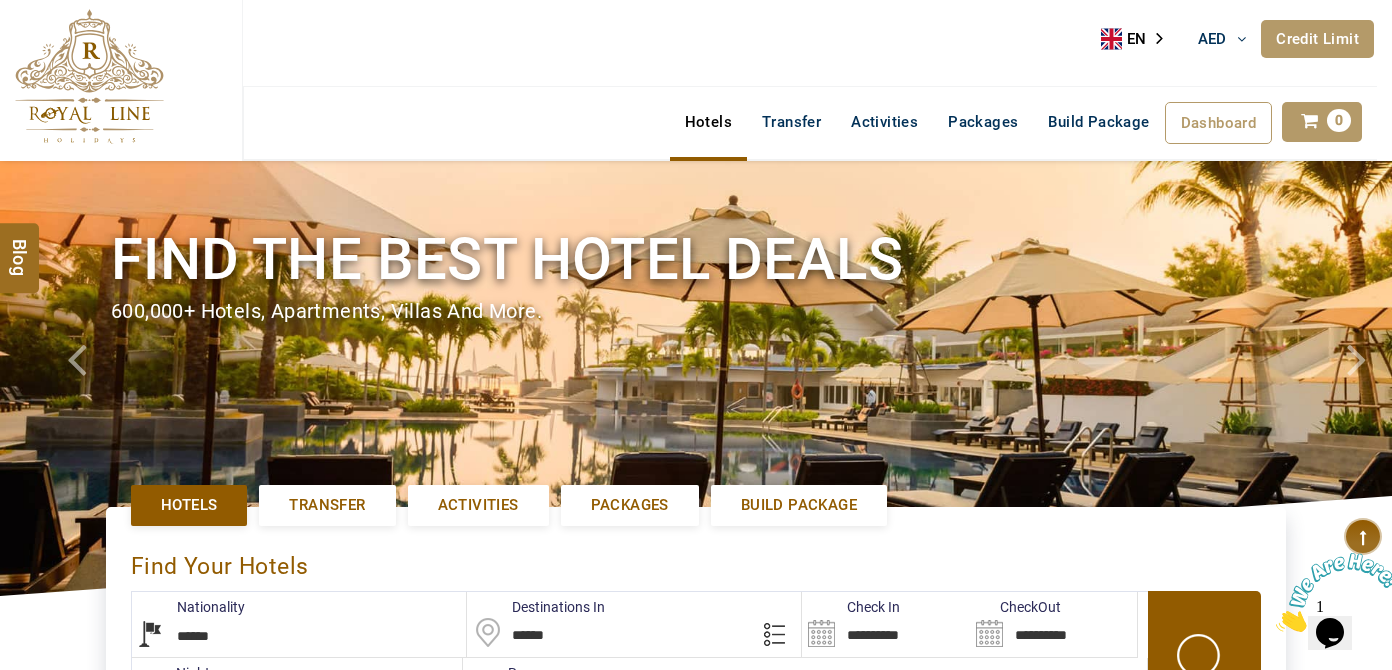 scroll, scrollTop: 0, scrollLeft: 0, axis: both 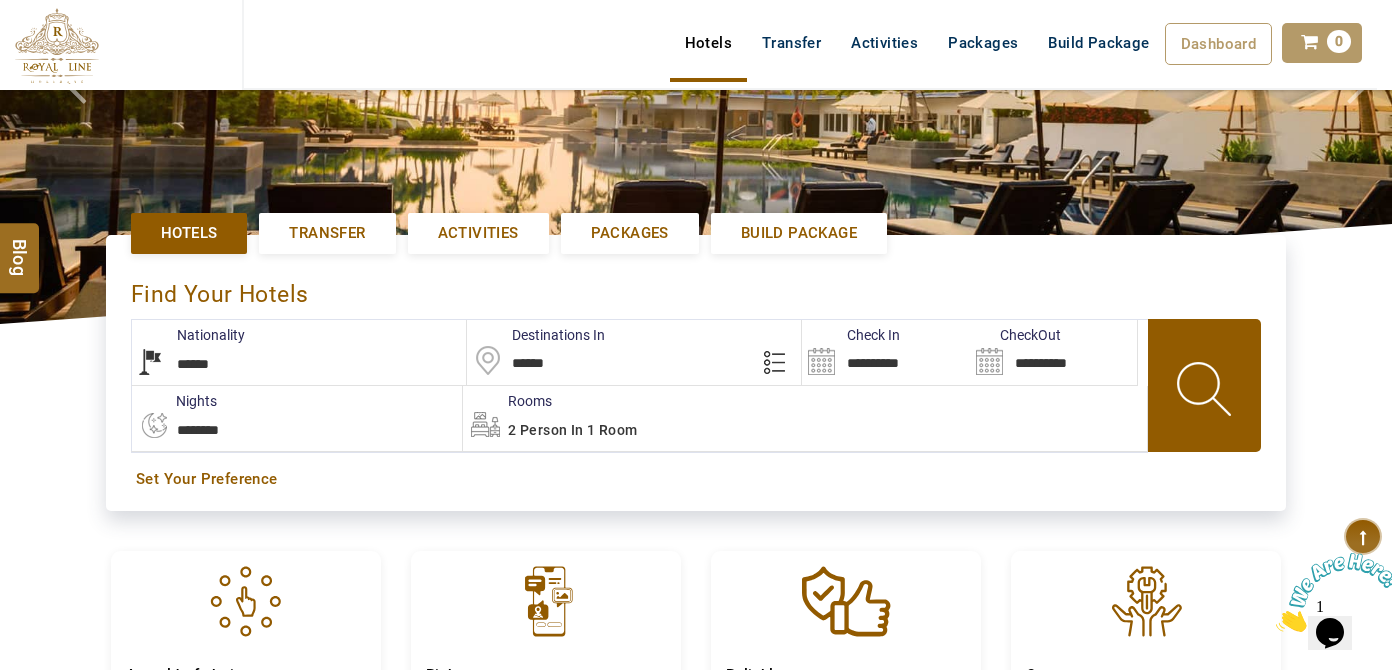 click on "2 Person in    1 Room" at bounding box center (805, 418) 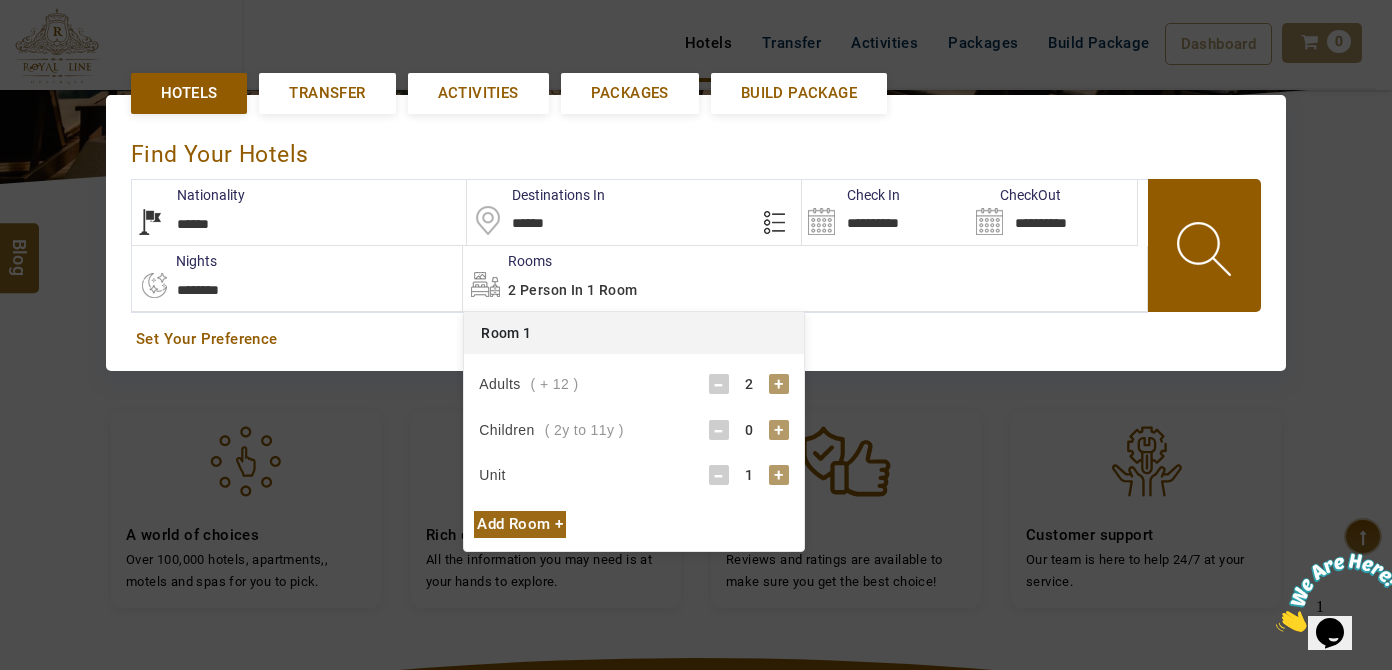 click on "2 Person in    1 Room     x Room    1 × Adults ( + 12 ) - 2 + Children ( 2y to 11y ) - 0 + Unit - 1 + Ages of Children - 0 + - 0 + - 0 + - 0 + Add Room +" at bounding box center (805, 278) 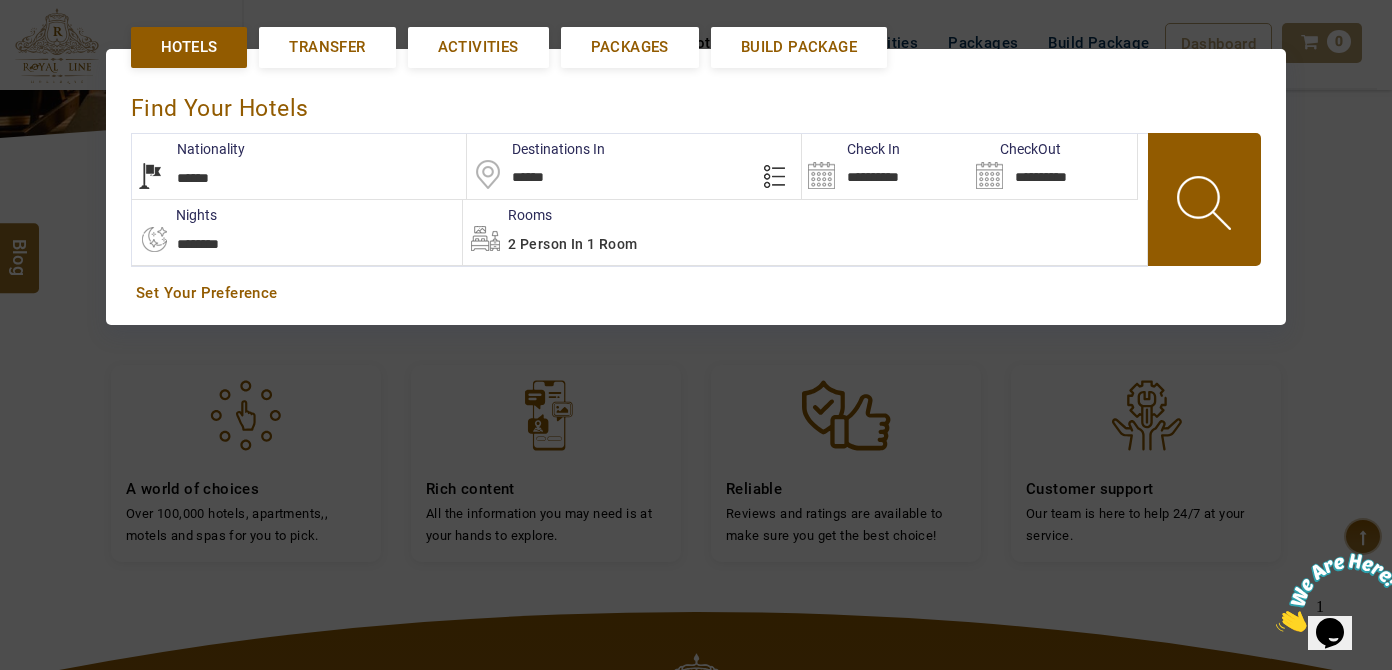 click on "2 Person in    1 Room" at bounding box center (805, 232) 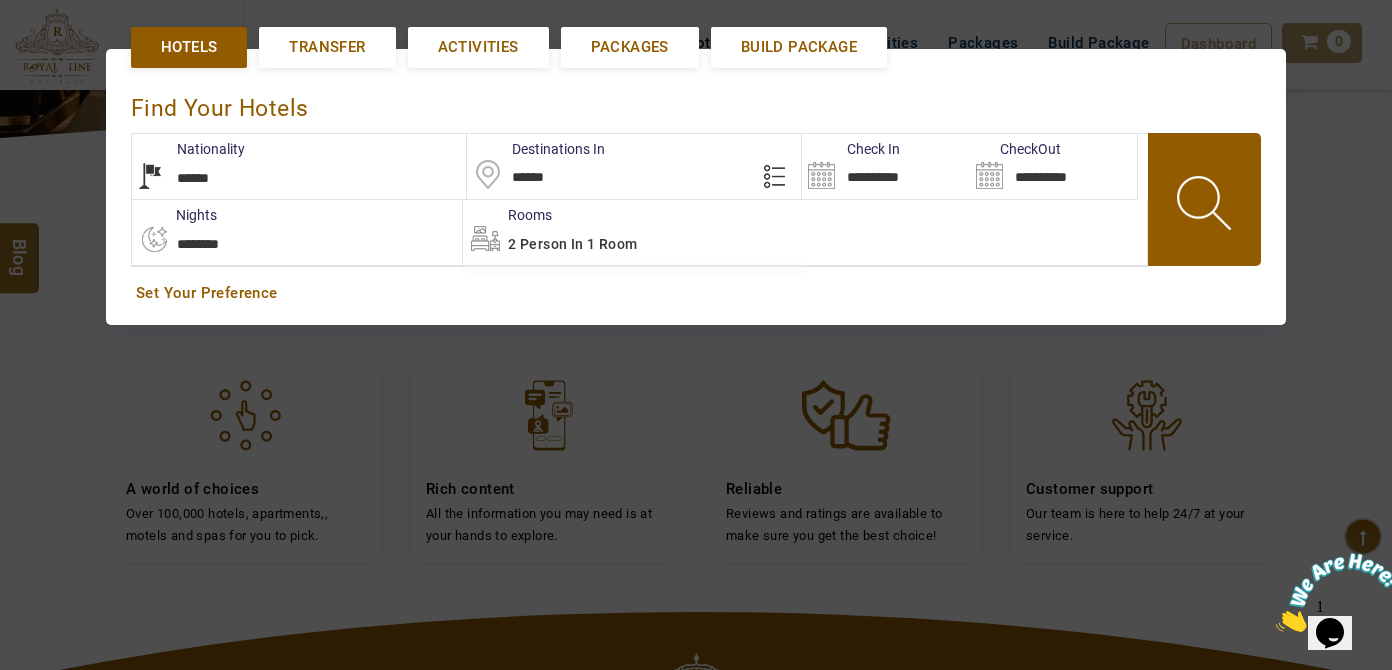scroll, scrollTop: 458, scrollLeft: 0, axis: vertical 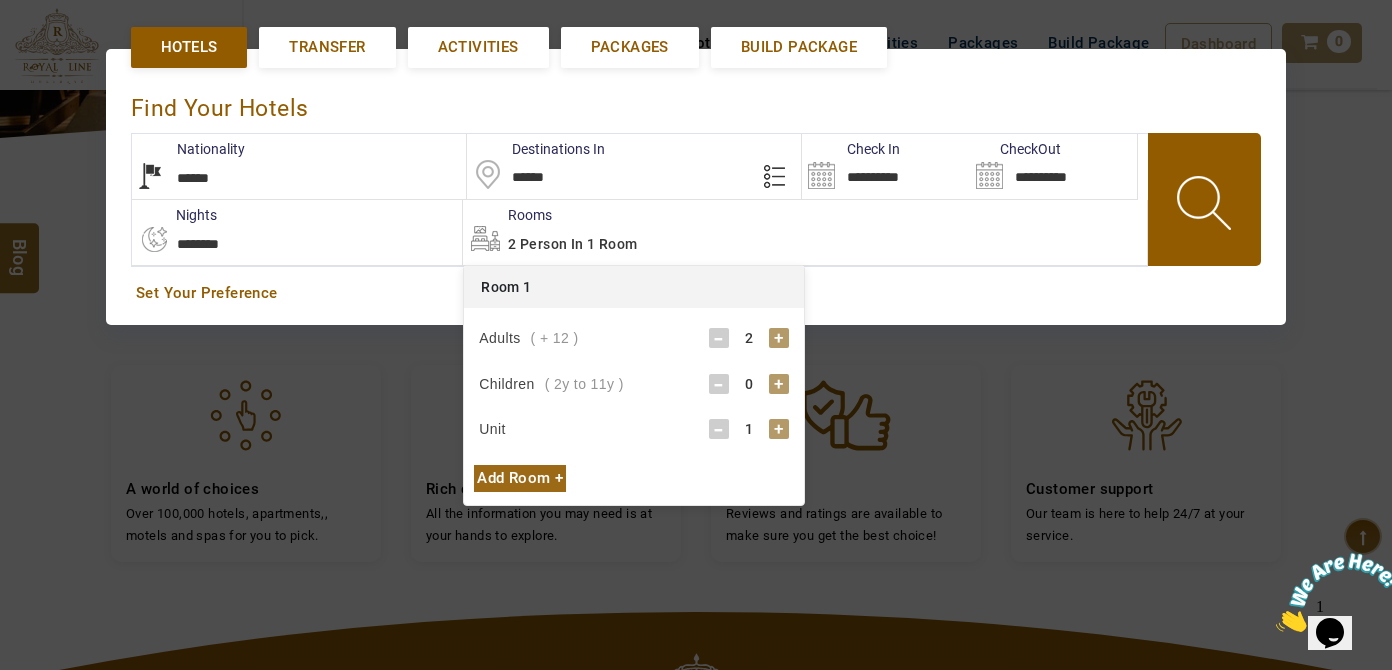 click on "******" at bounding box center [634, 166] 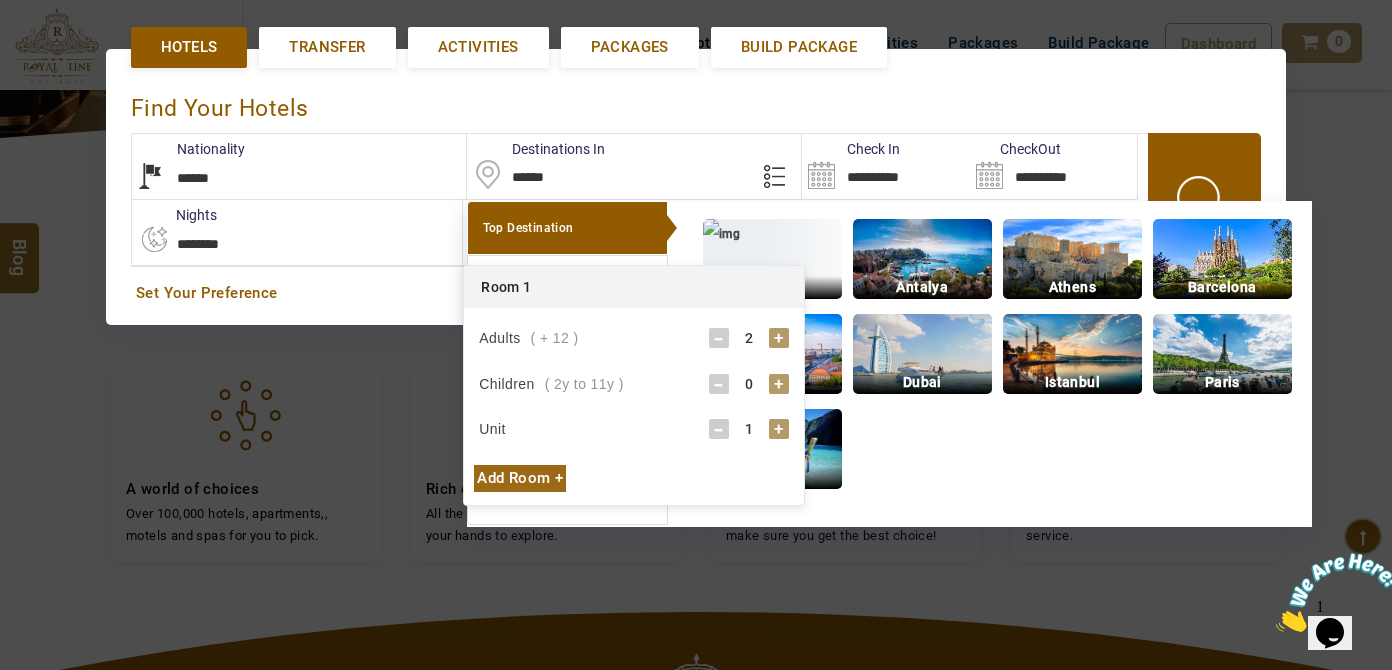 click on "******" at bounding box center [634, 166] 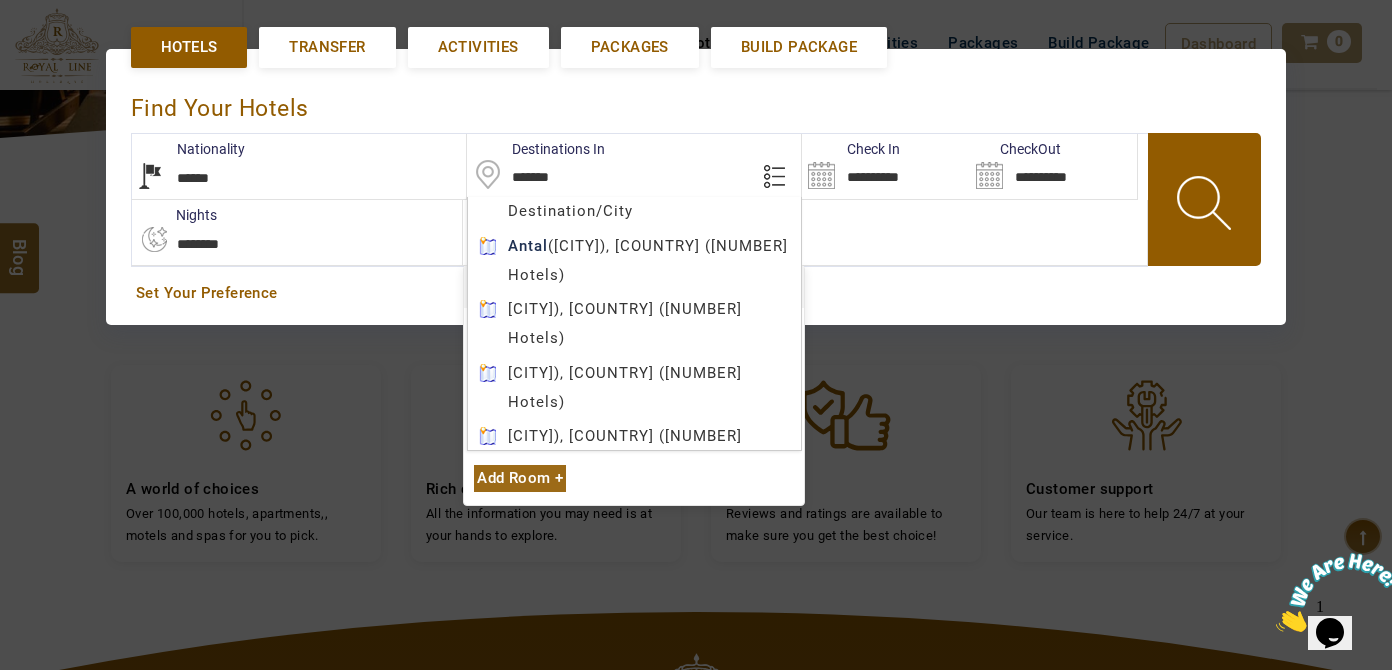 type on "*******" 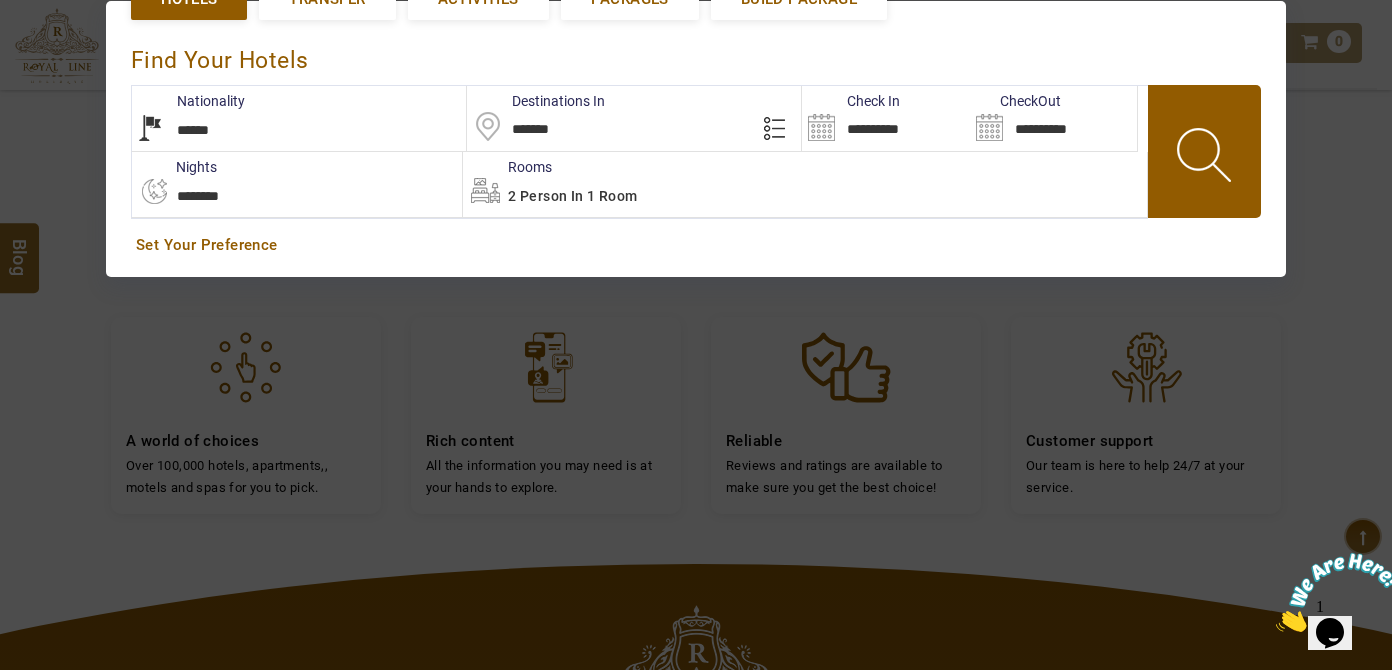 scroll, scrollTop: 549, scrollLeft: 0, axis: vertical 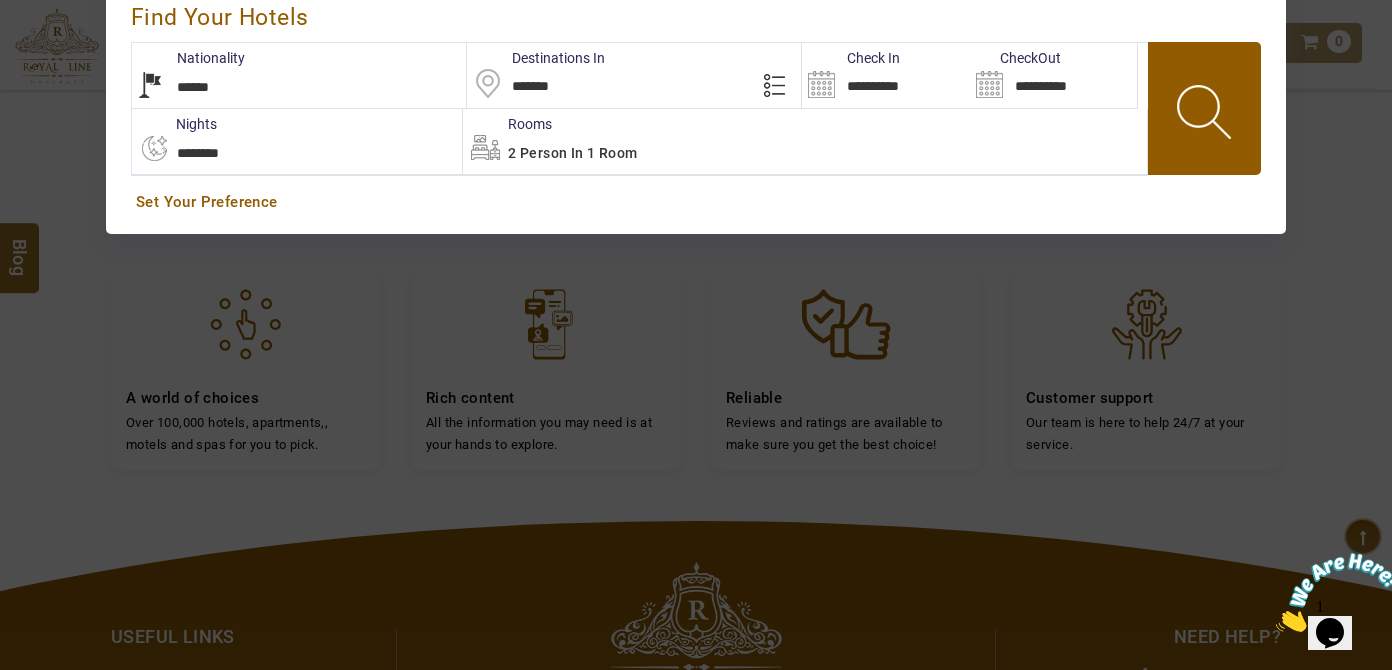 drag, startPoint x: 604, startPoint y: 171, endPoint x: 560, endPoint y: 190, distance: 47.92703 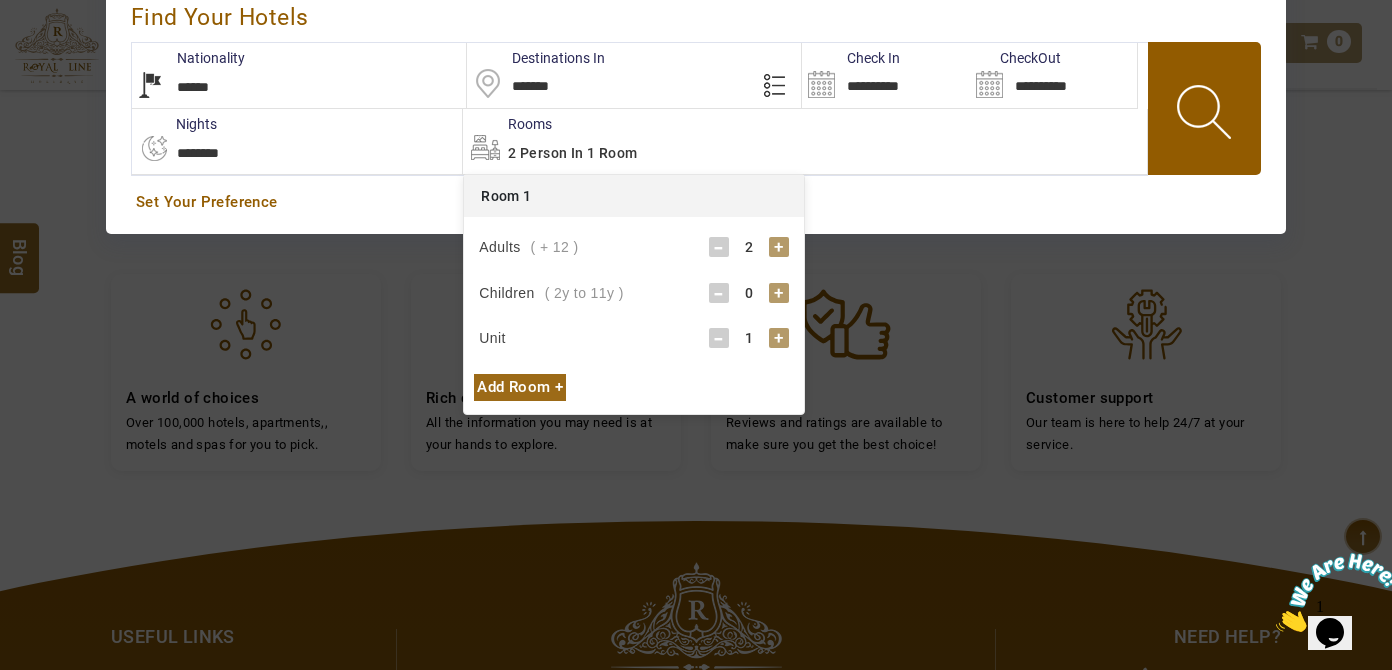 click on "+" at bounding box center (779, 293) 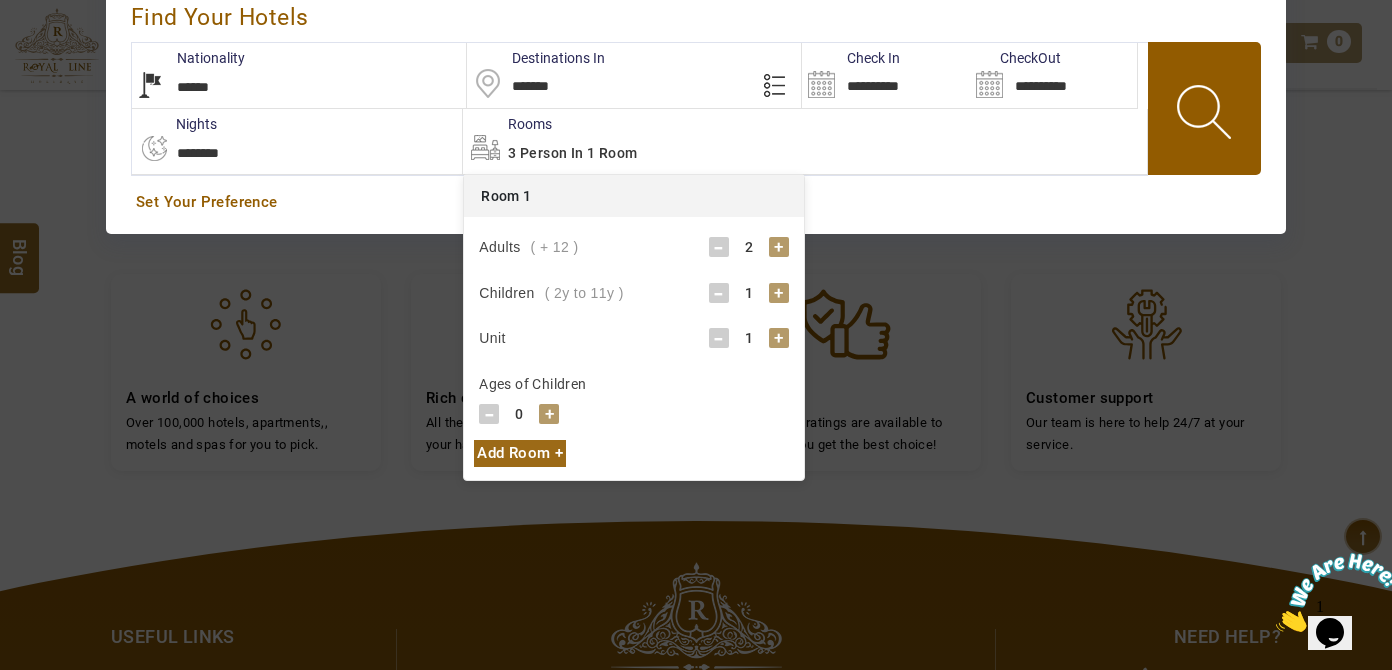 click on "+" at bounding box center (779, 293) 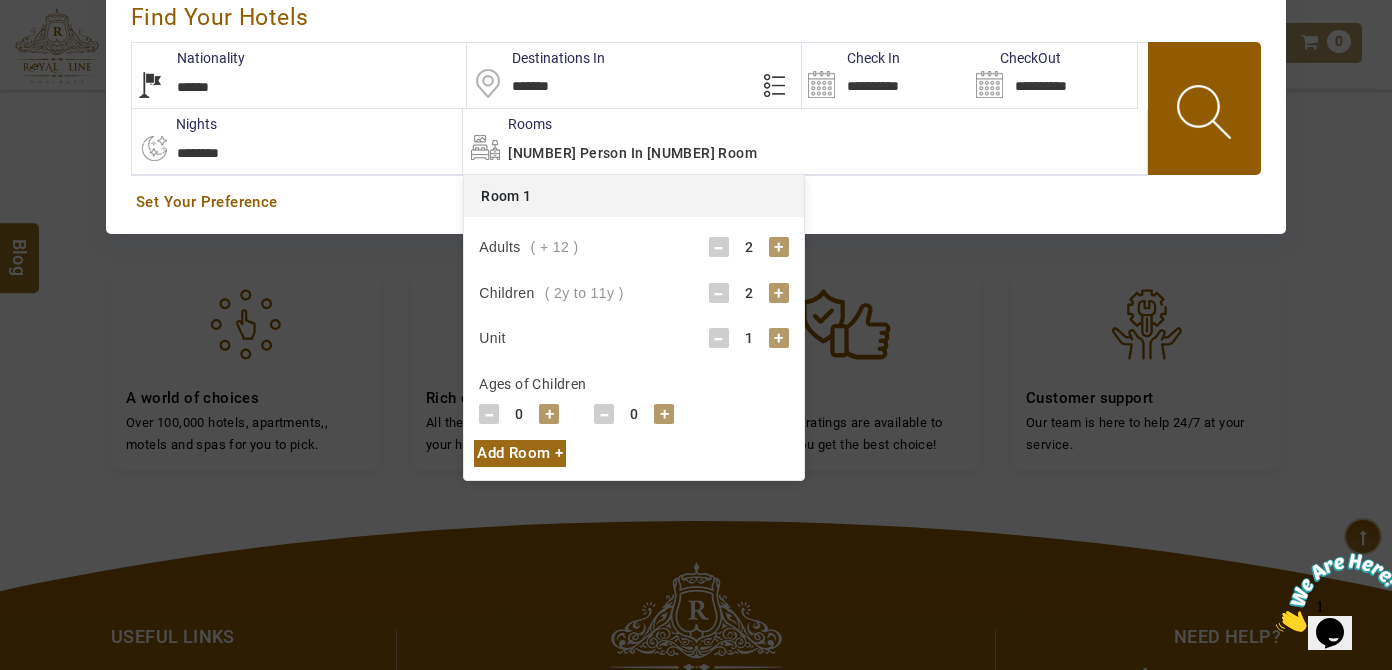 click on "+" at bounding box center [549, 414] 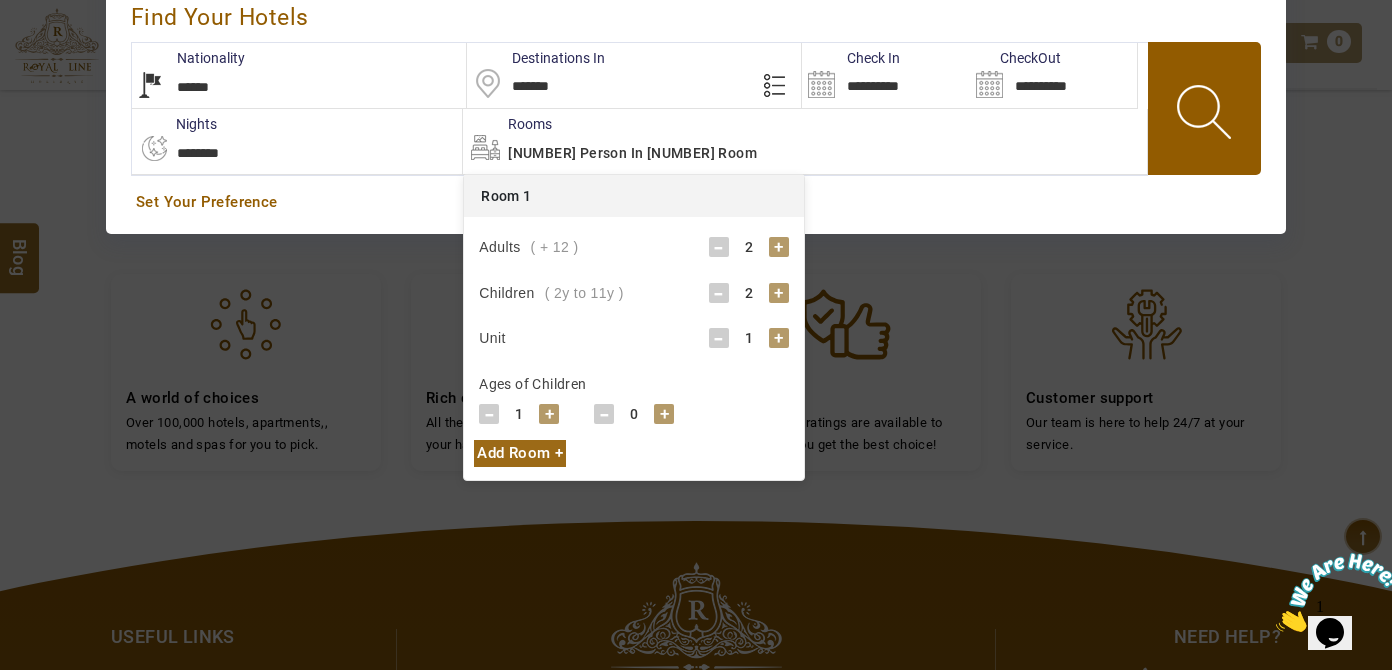 click on "+" at bounding box center [549, 414] 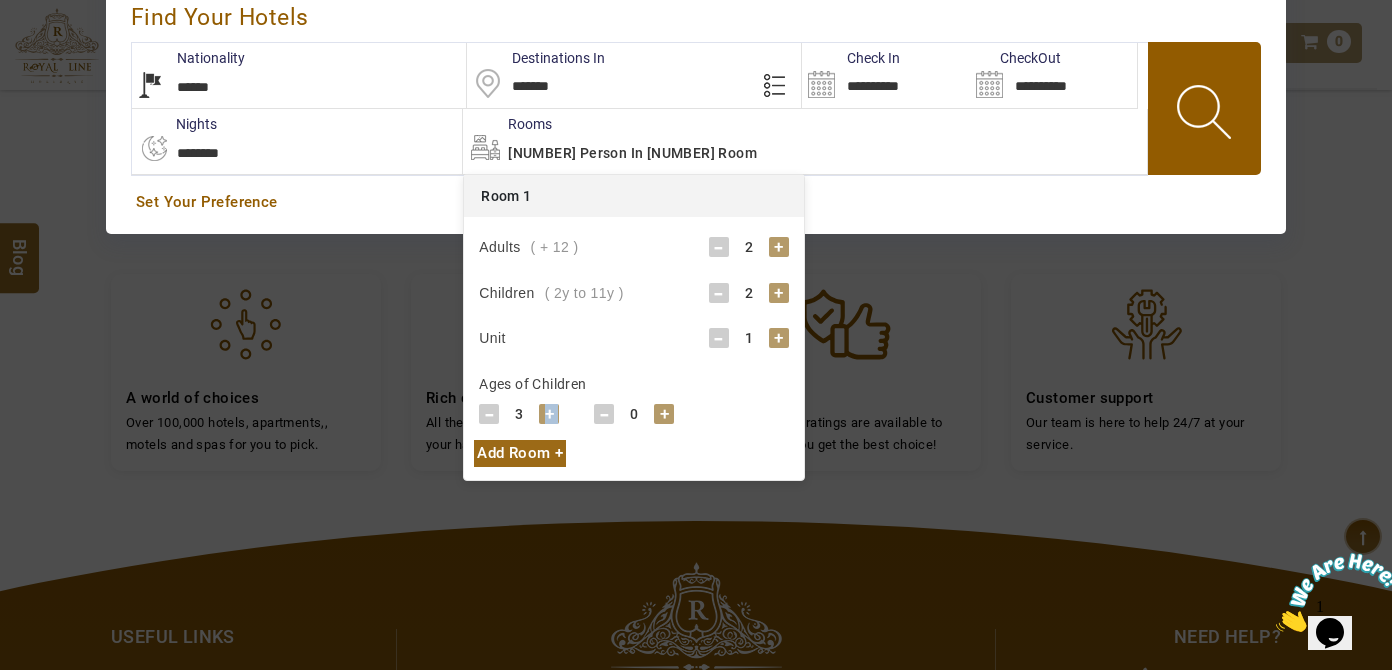 click on "+" at bounding box center [549, 414] 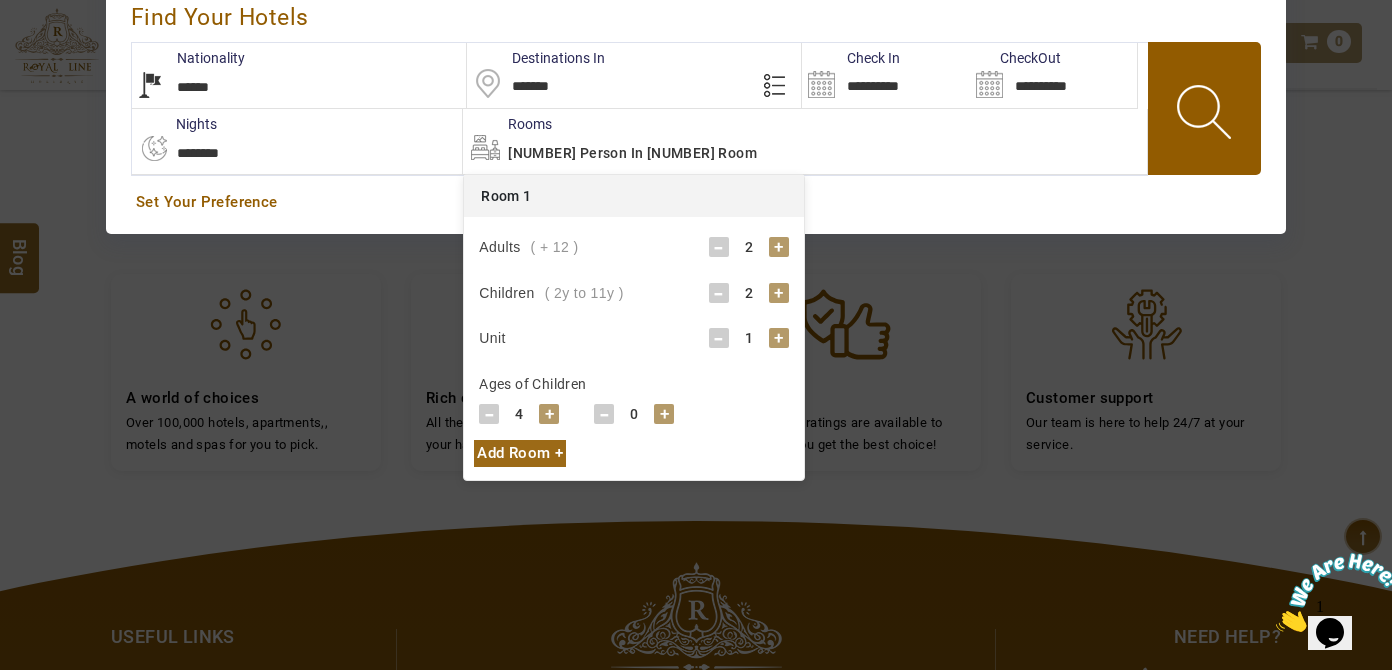 click on "-" at bounding box center [489, 414] 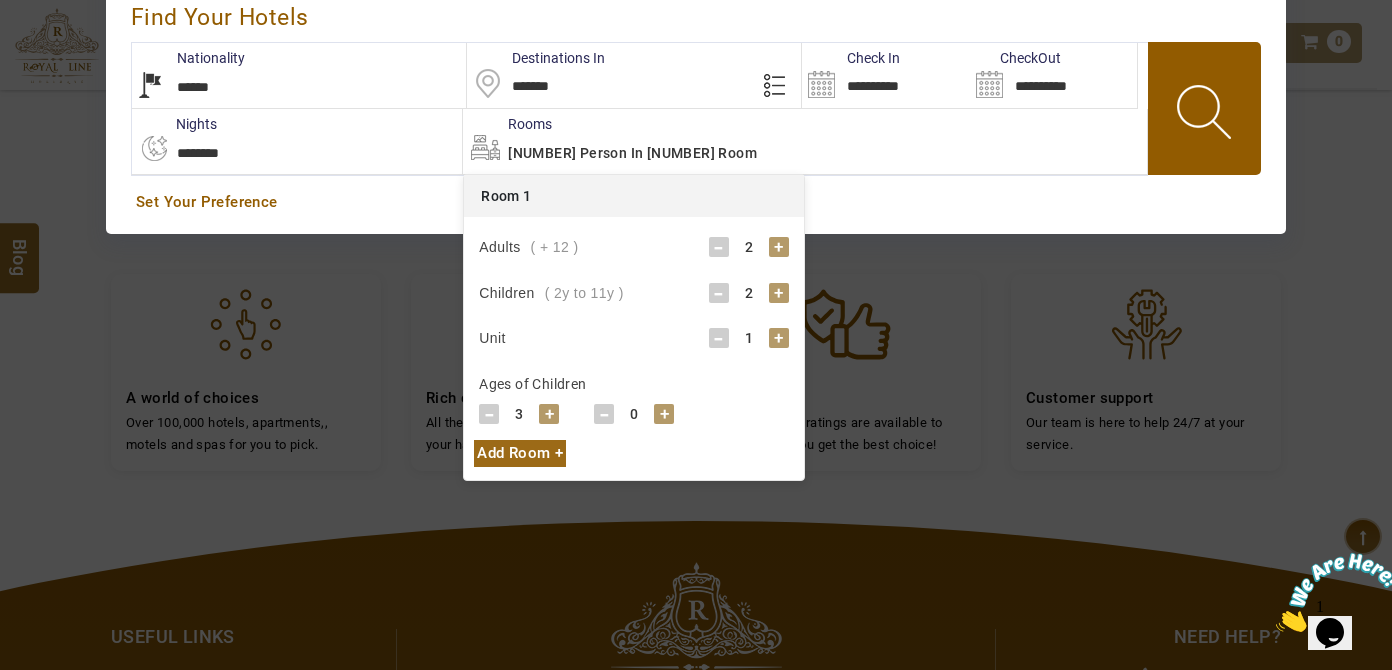 click on "+" at bounding box center [664, 414] 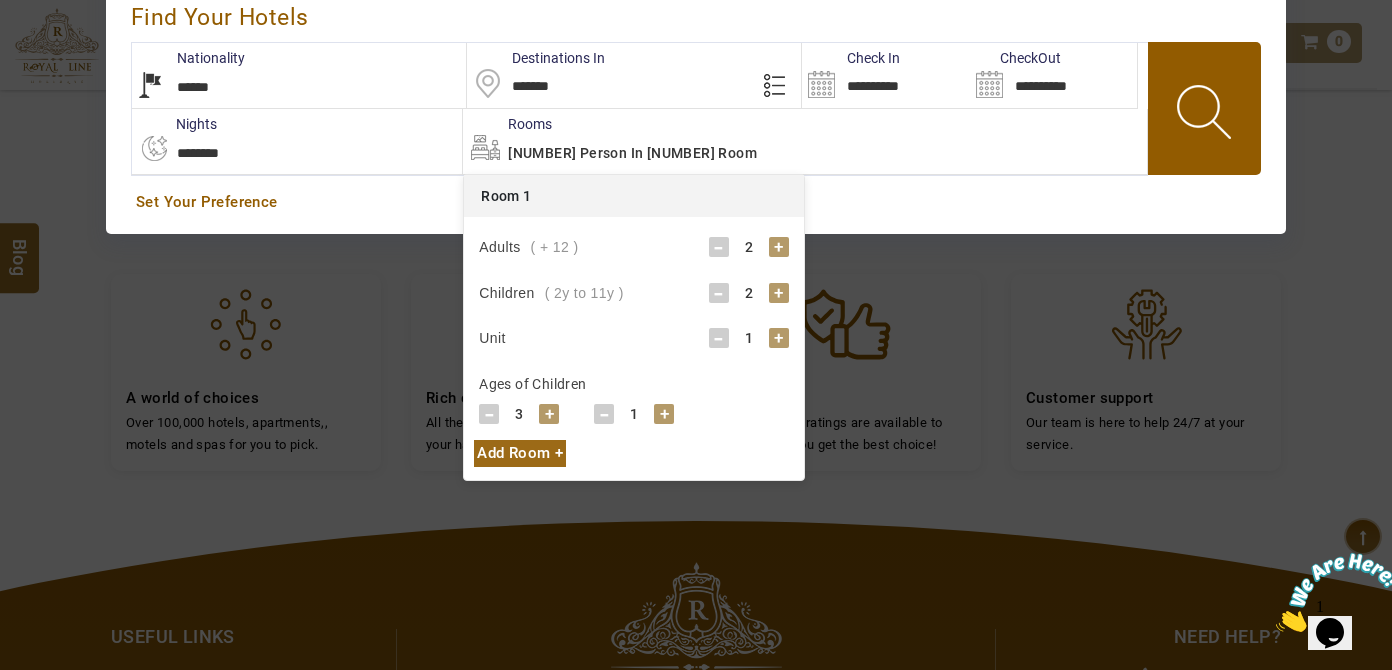 click on "+" at bounding box center [664, 414] 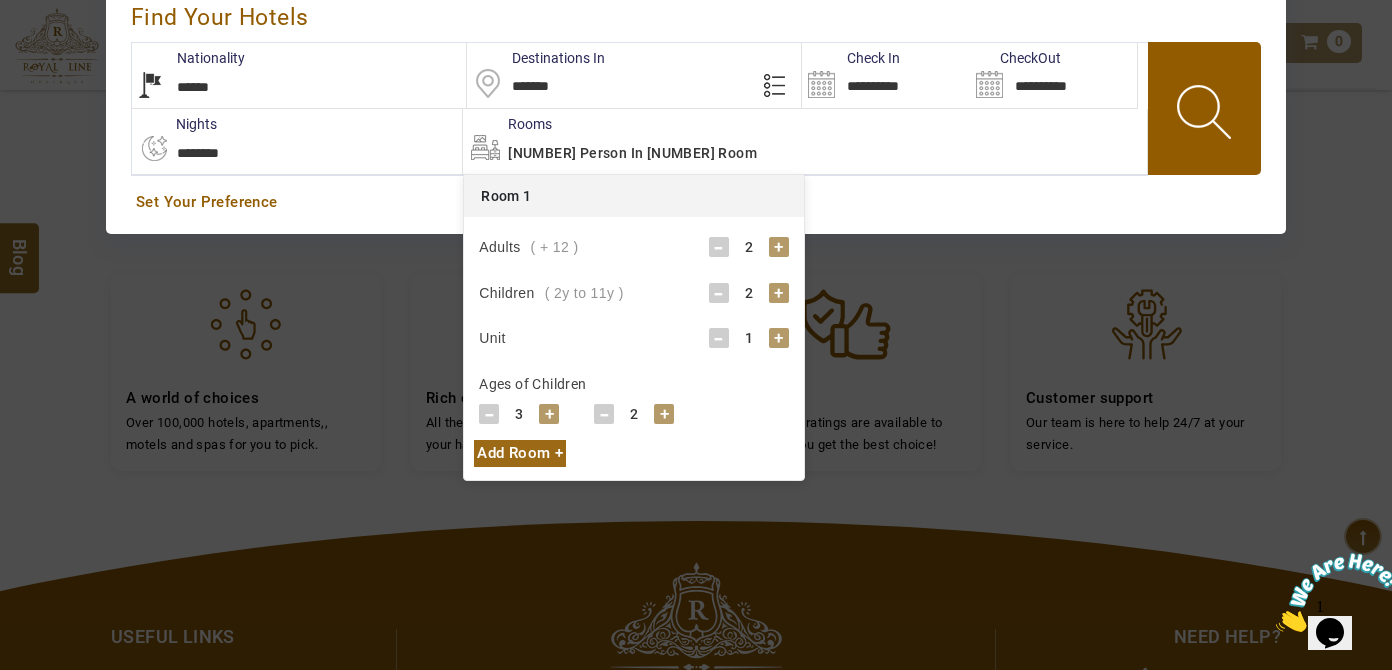 click on "+" at bounding box center [664, 414] 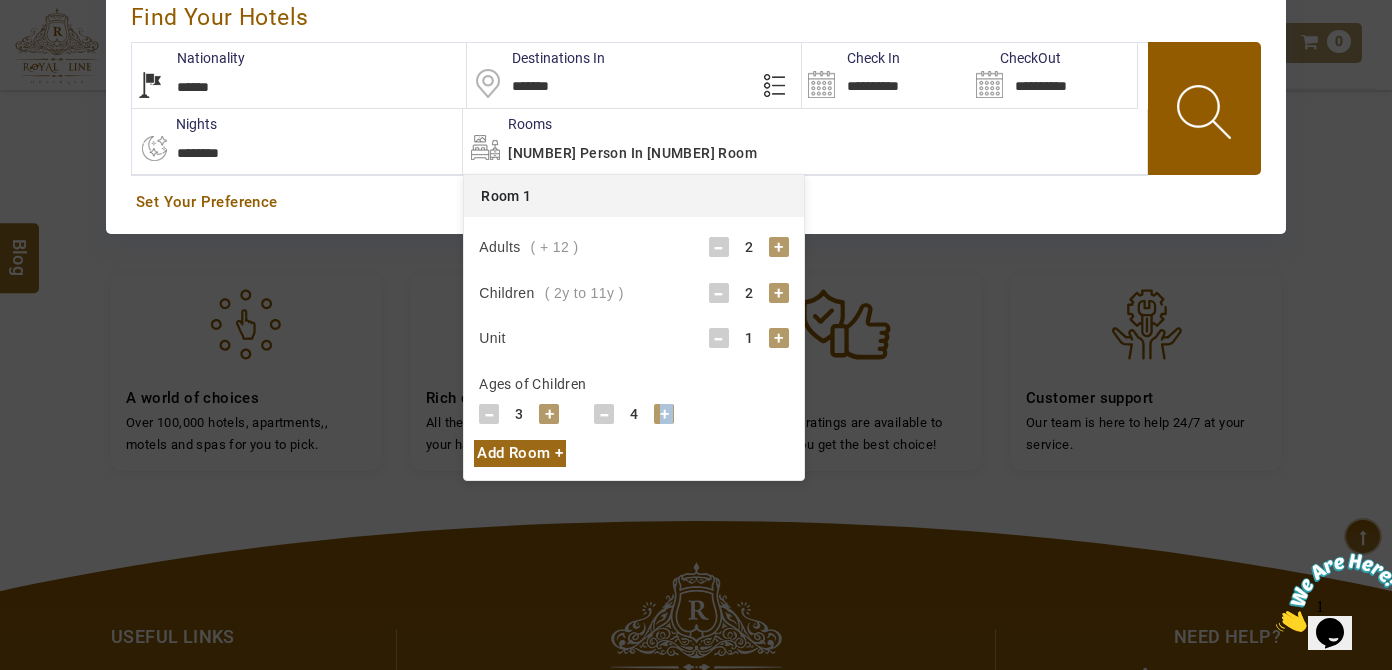 click on "+" at bounding box center (664, 414) 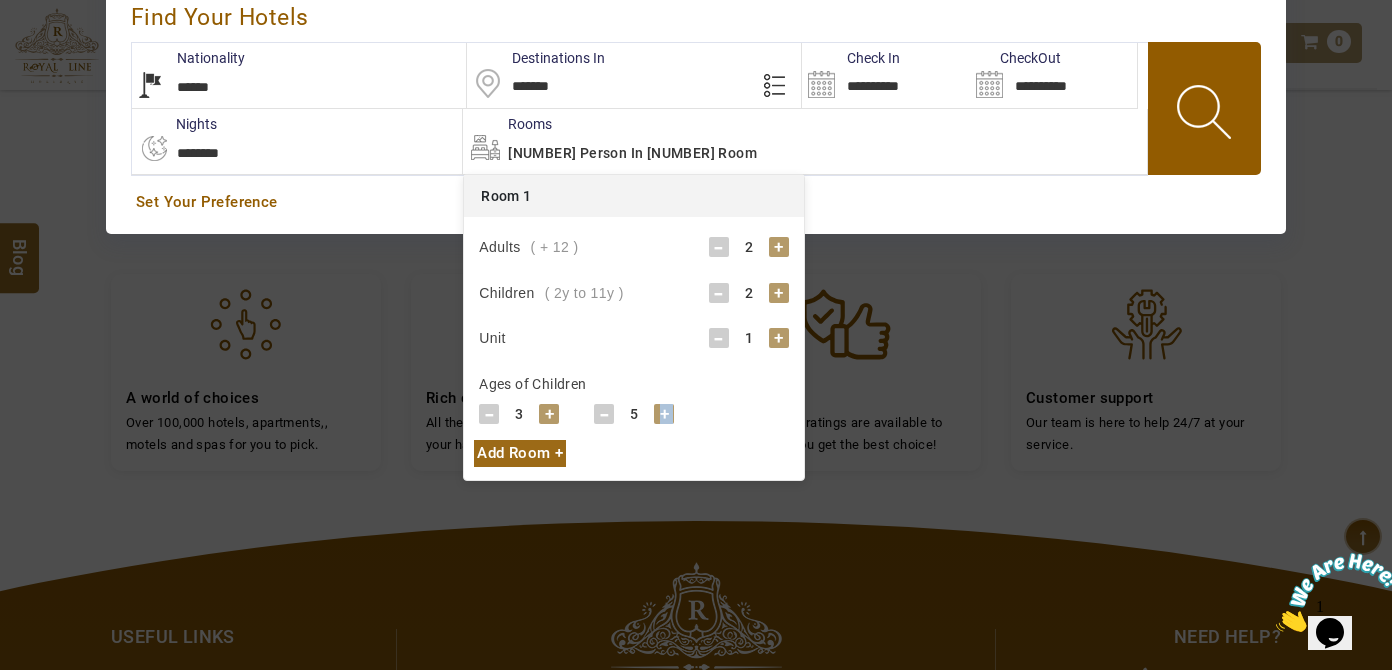 click on "+" at bounding box center (664, 414) 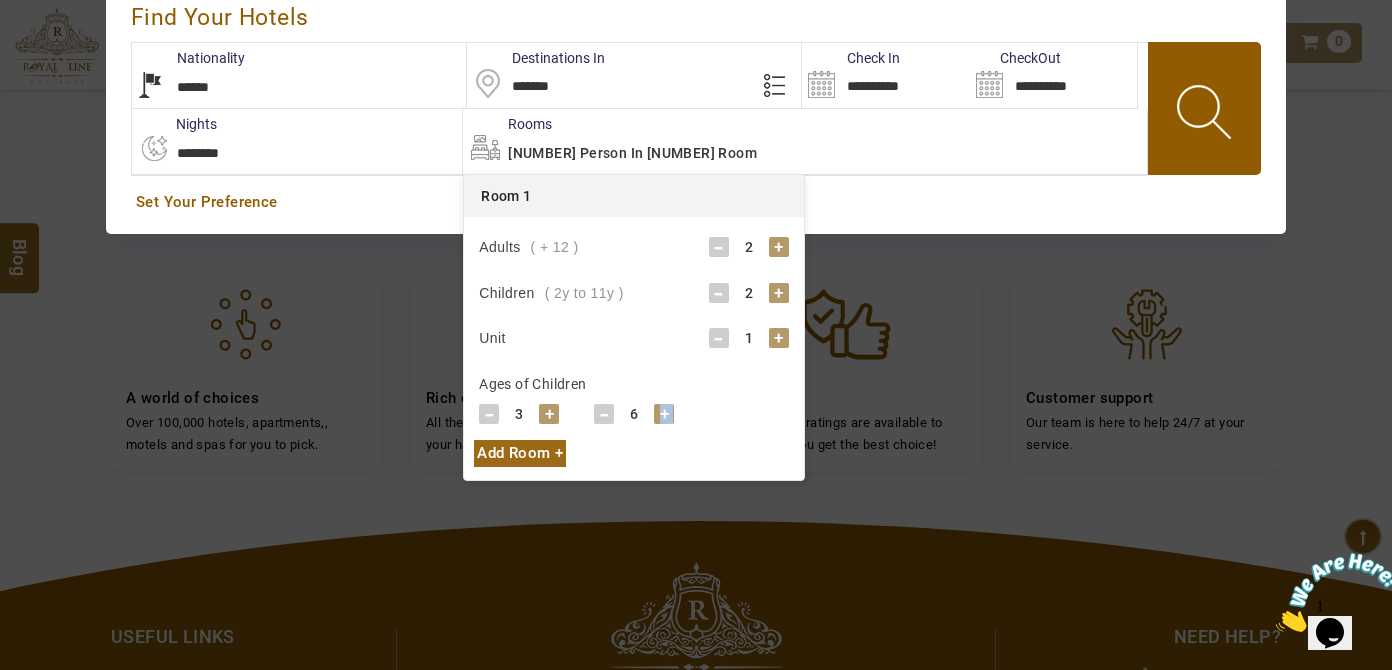 click on "+" at bounding box center [664, 414] 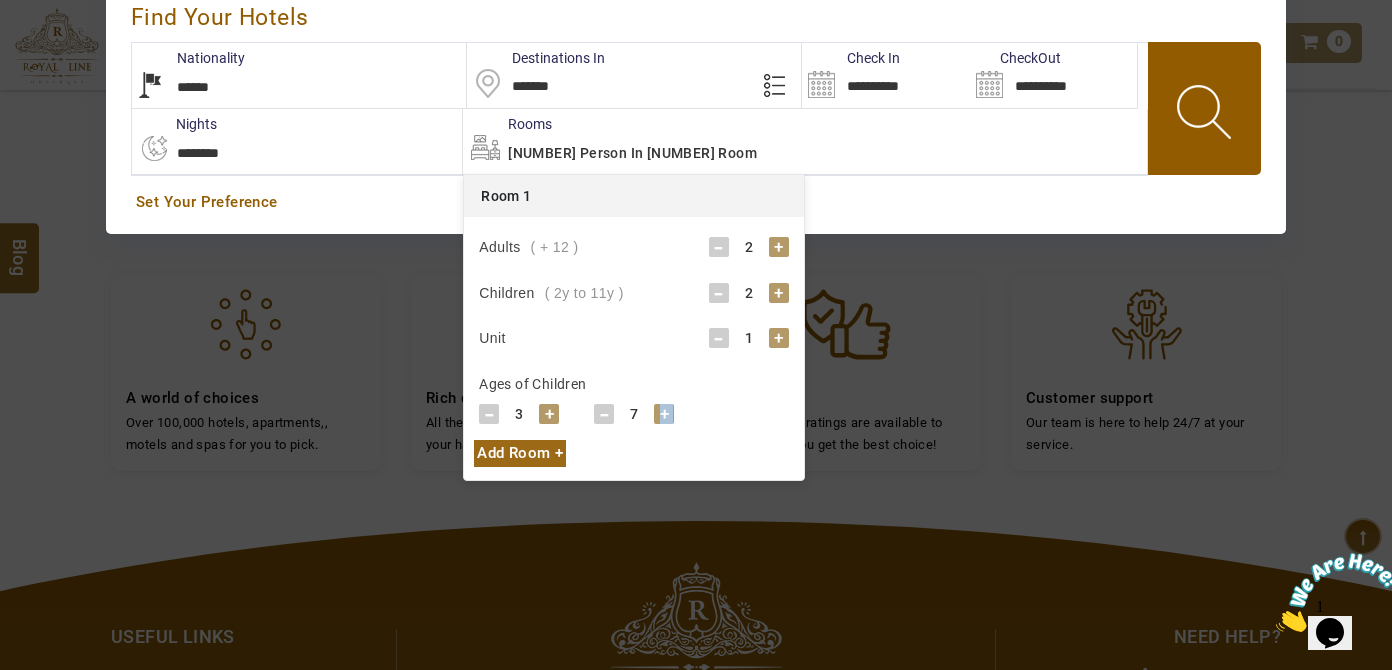 click on "+" at bounding box center (664, 414) 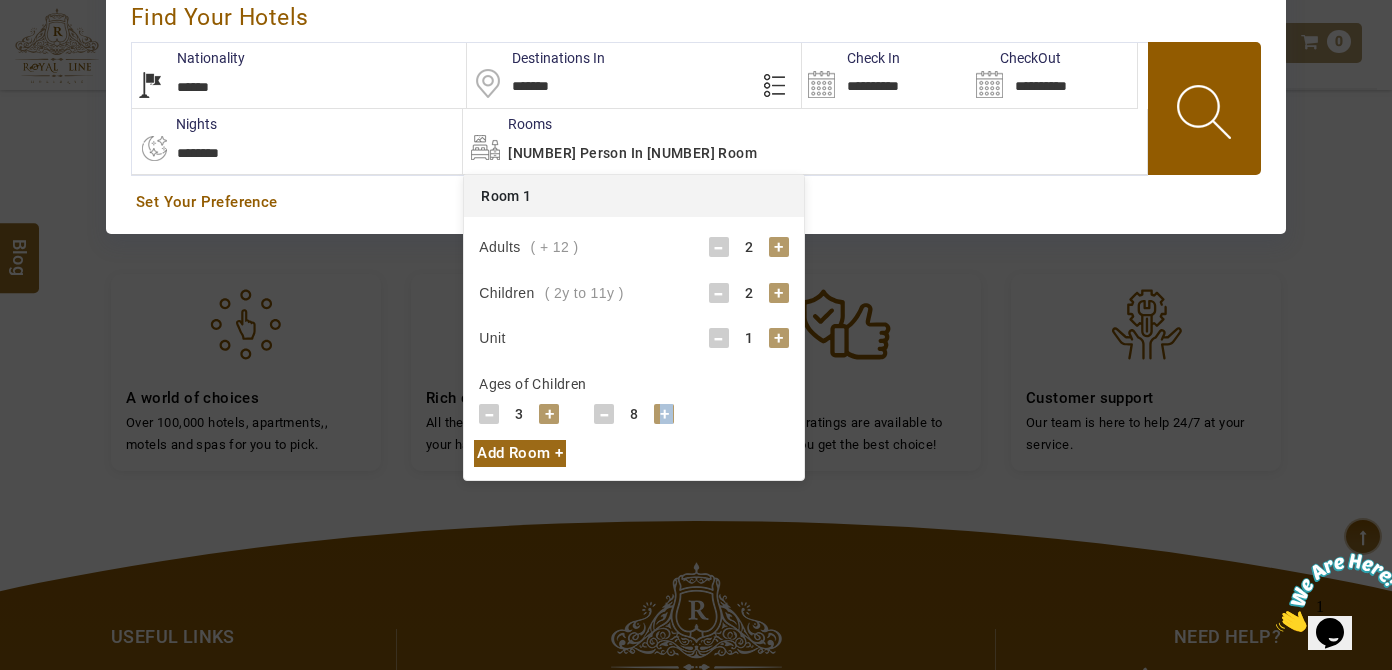 click at bounding box center [1206, 108] 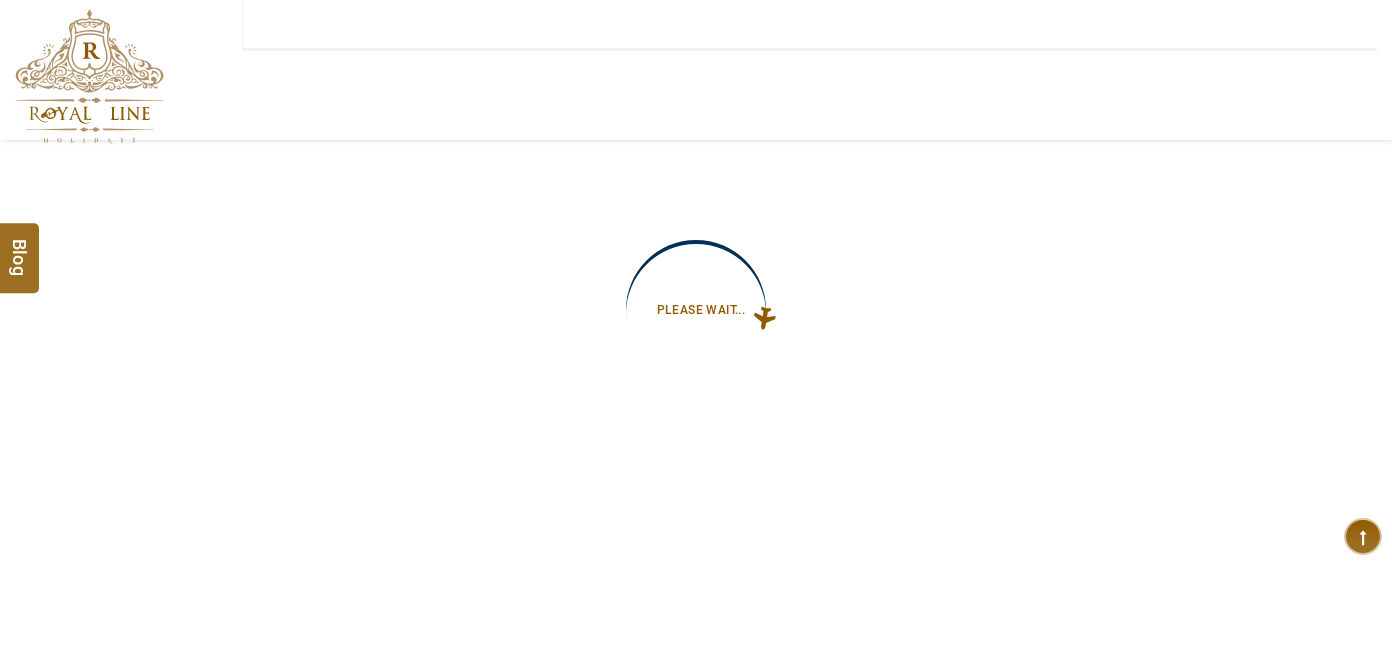 type on "**********" 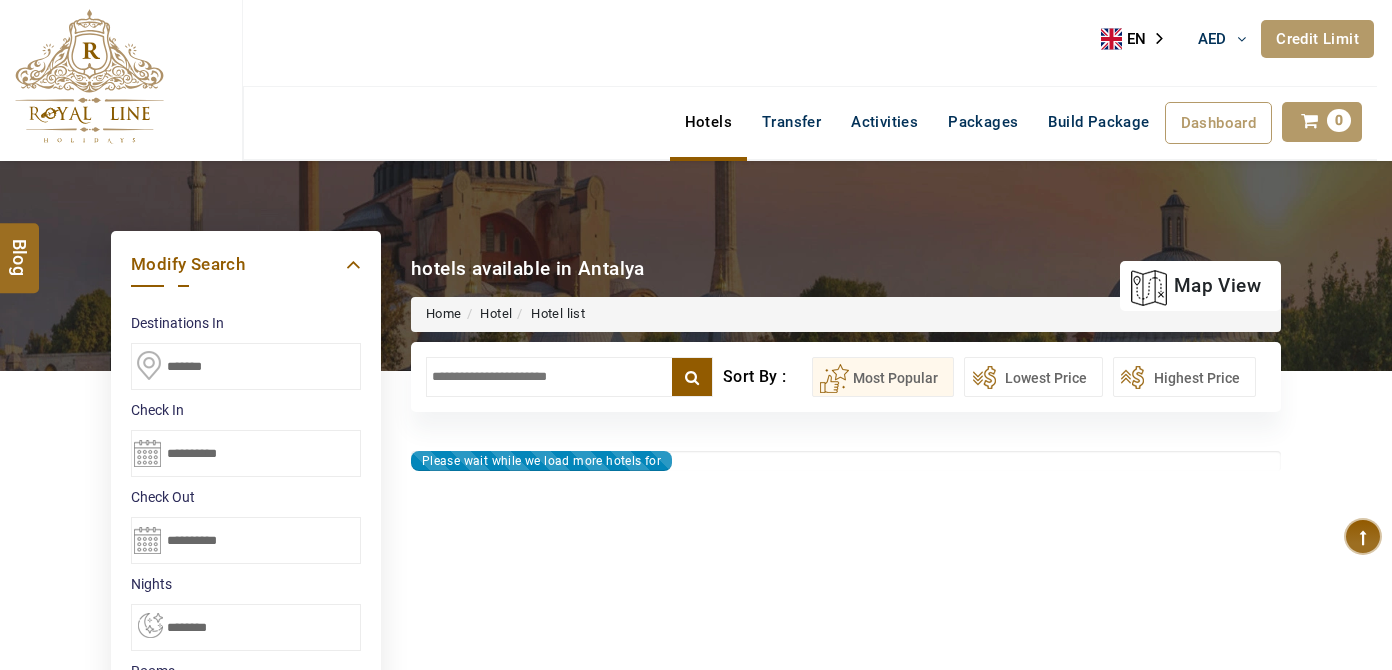 scroll, scrollTop: 0, scrollLeft: 0, axis: both 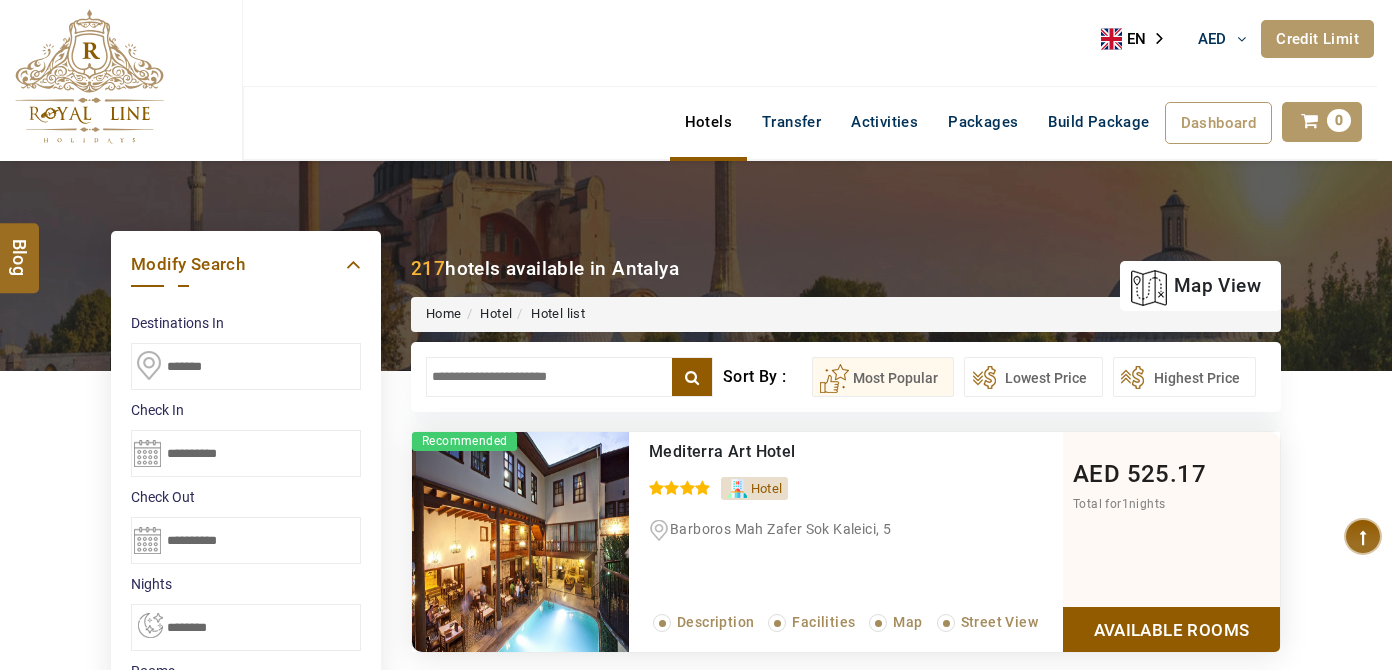click on "**********" at bounding box center (246, 453) 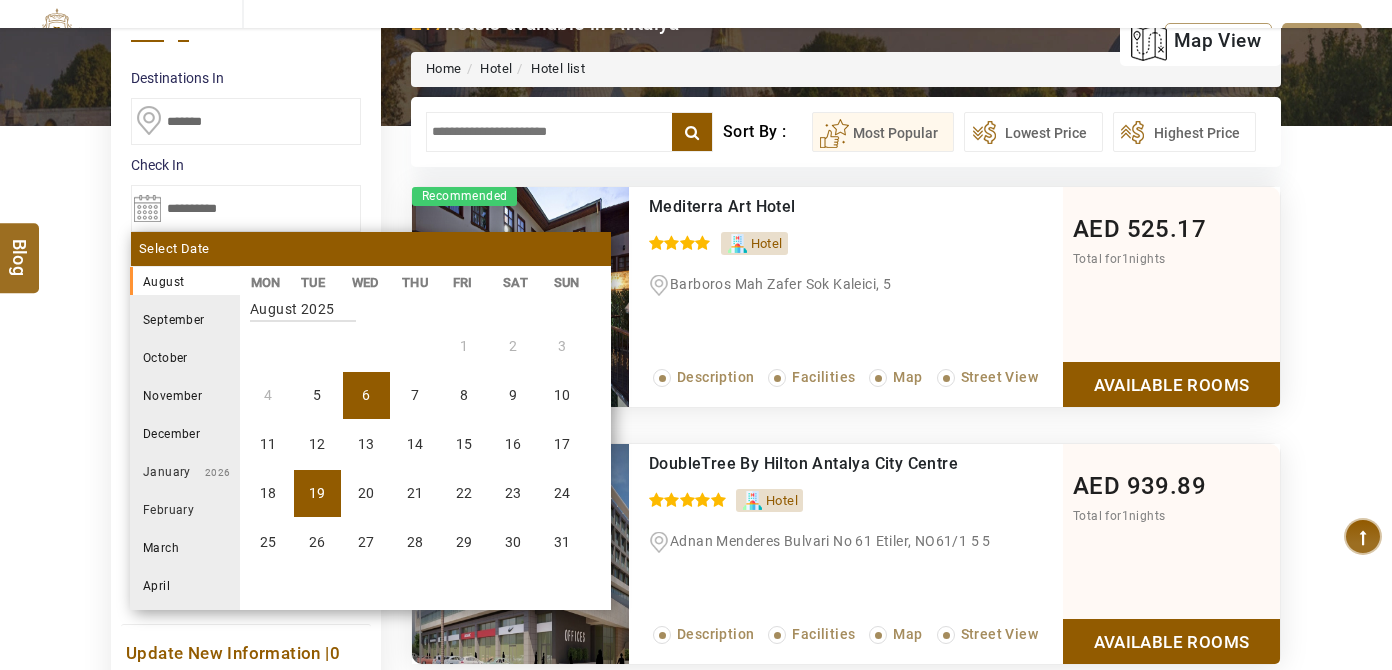 scroll, scrollTop: 272, scrollLeft: 0, axis: vertical 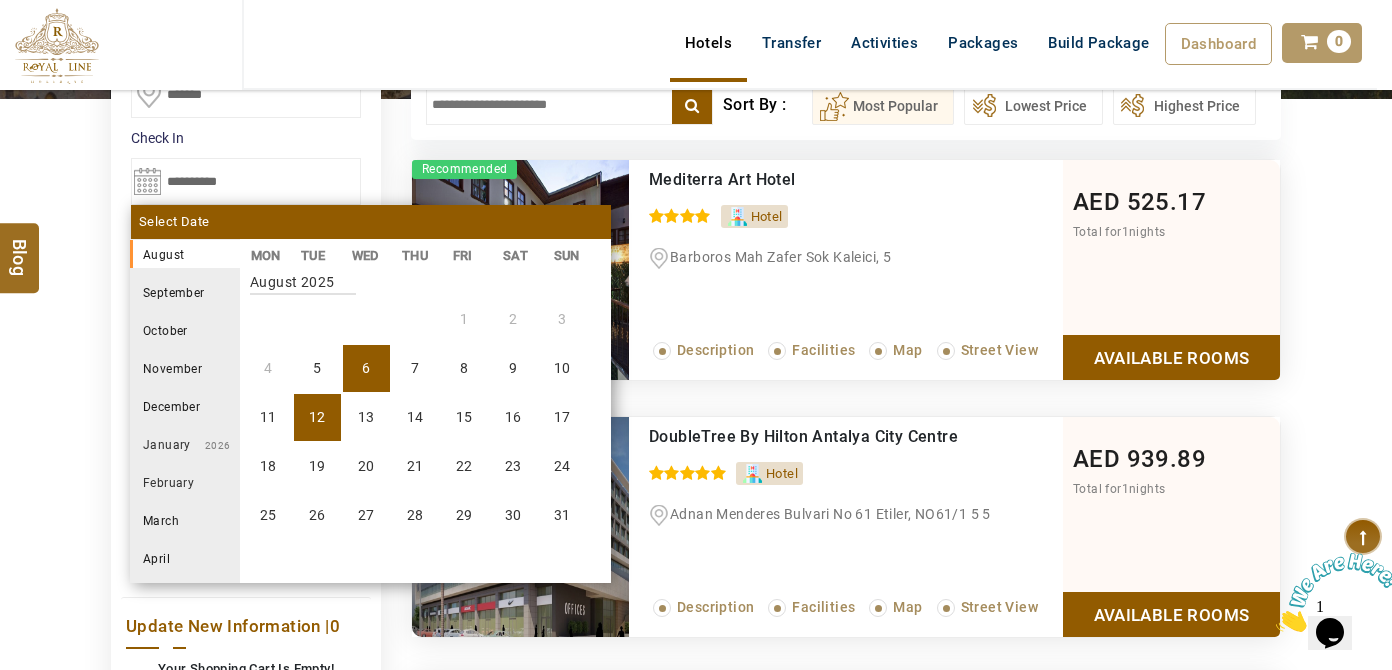 click on "12" at bounding box center [317, 417] 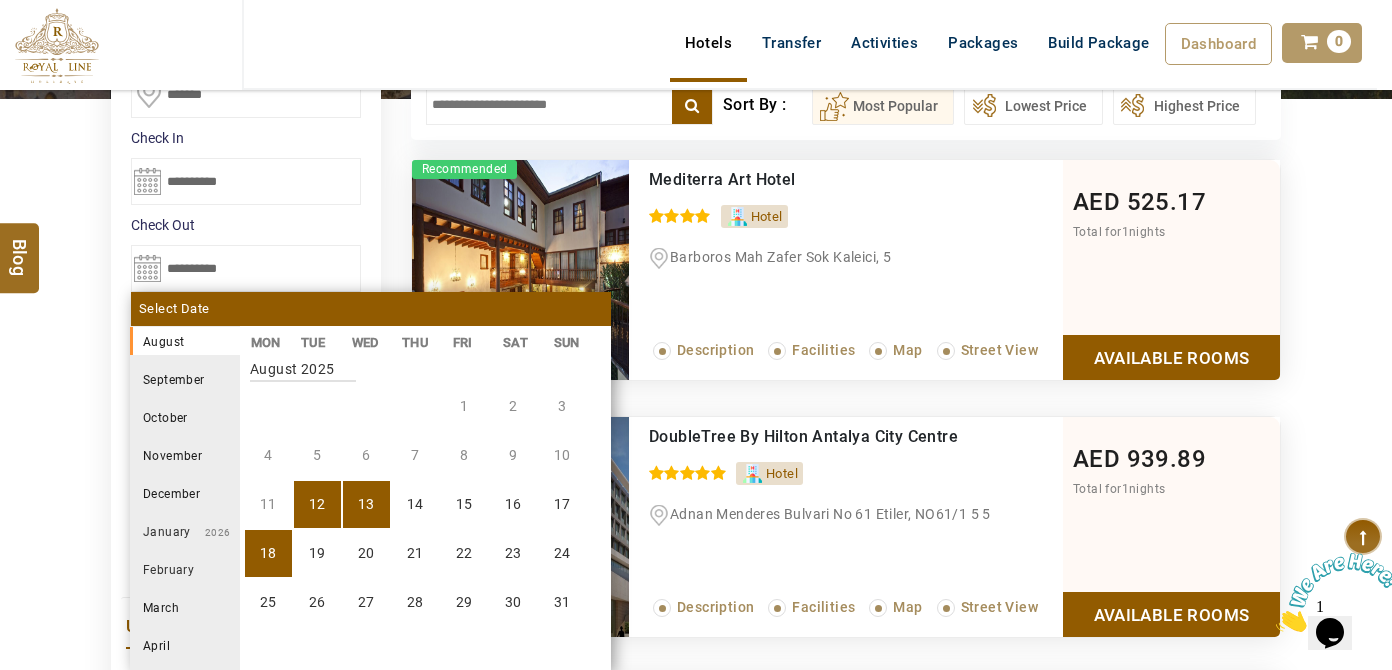 click on "18" at bounding box center [268, 553] 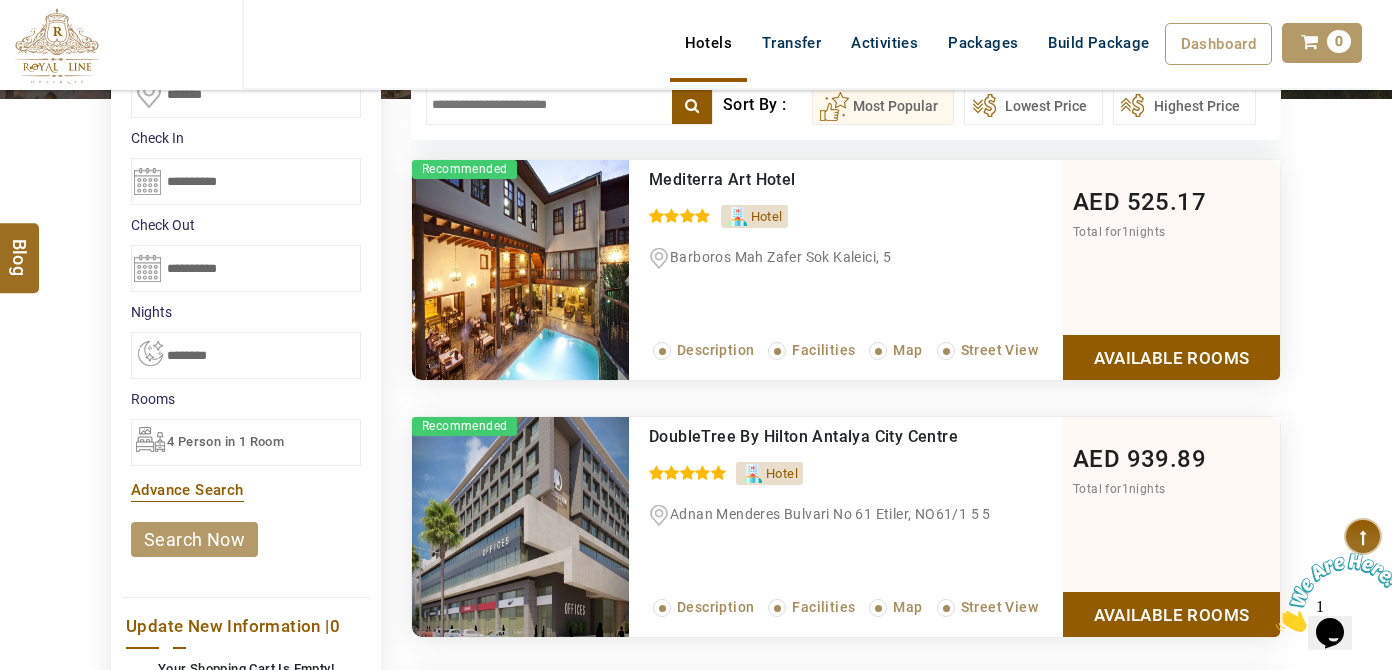 click on "search now" at bounding box center [194, 539] 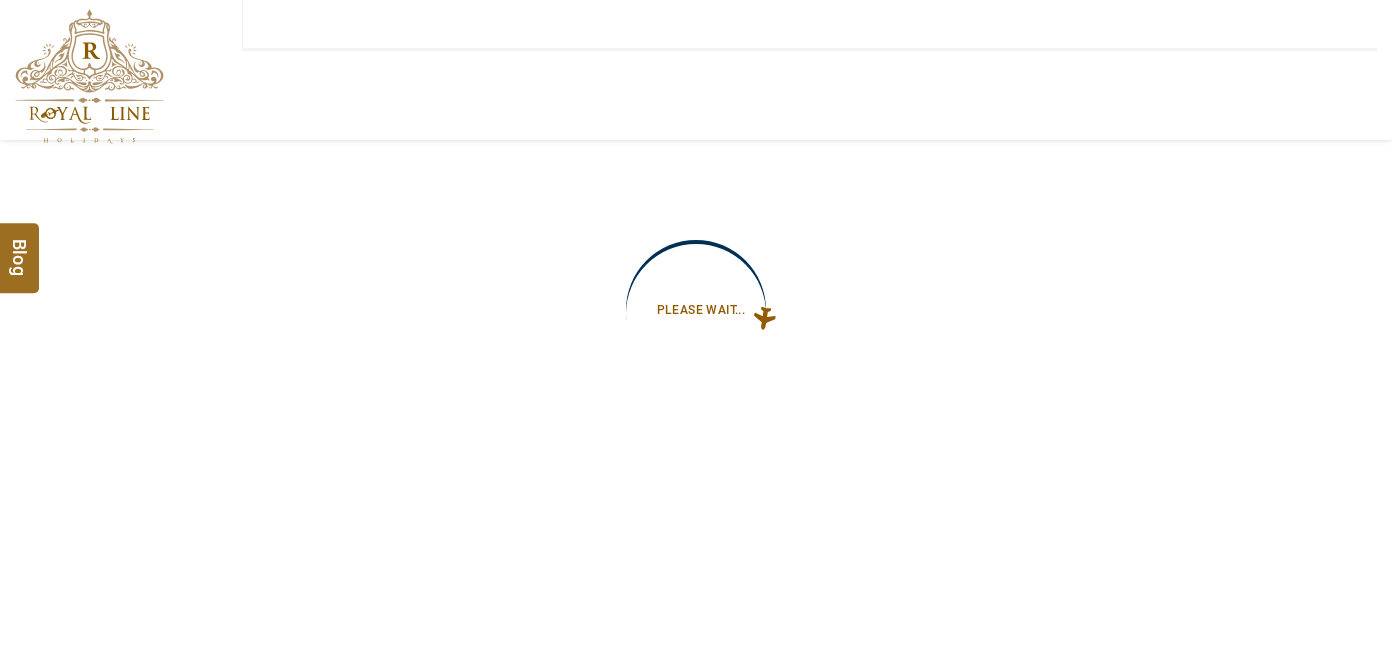 type on "**********" 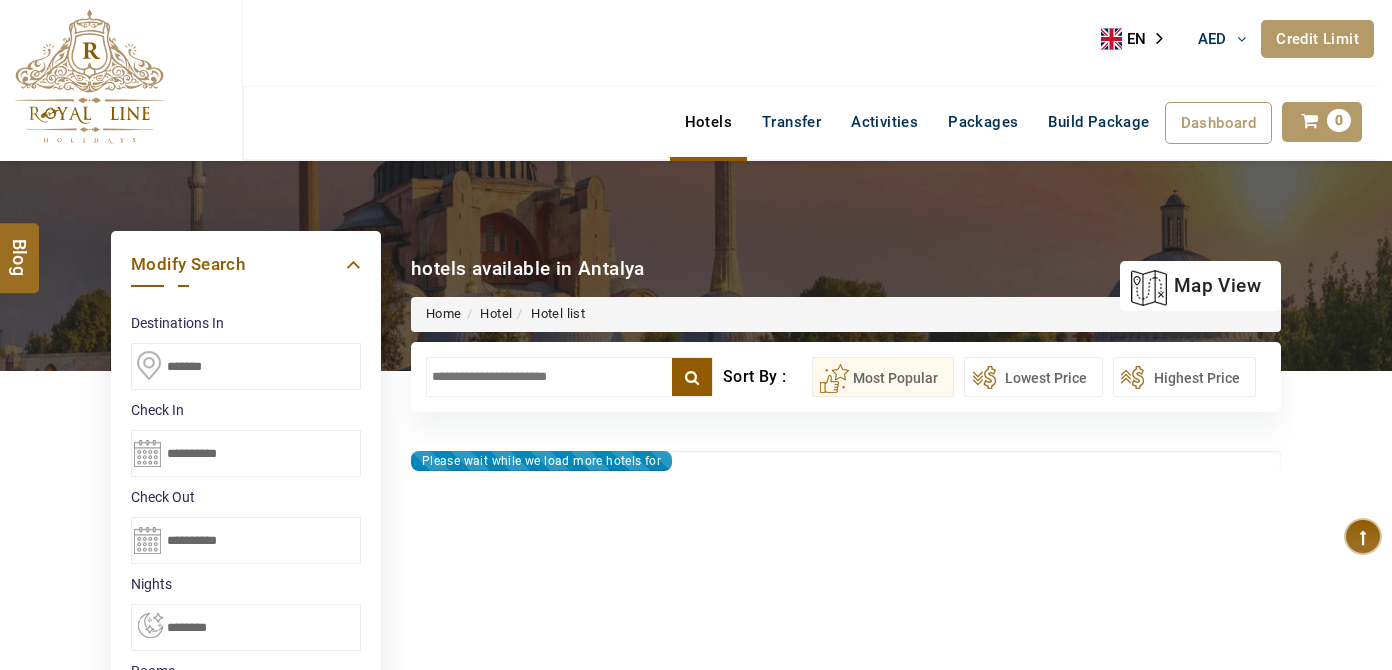 type on "**********" 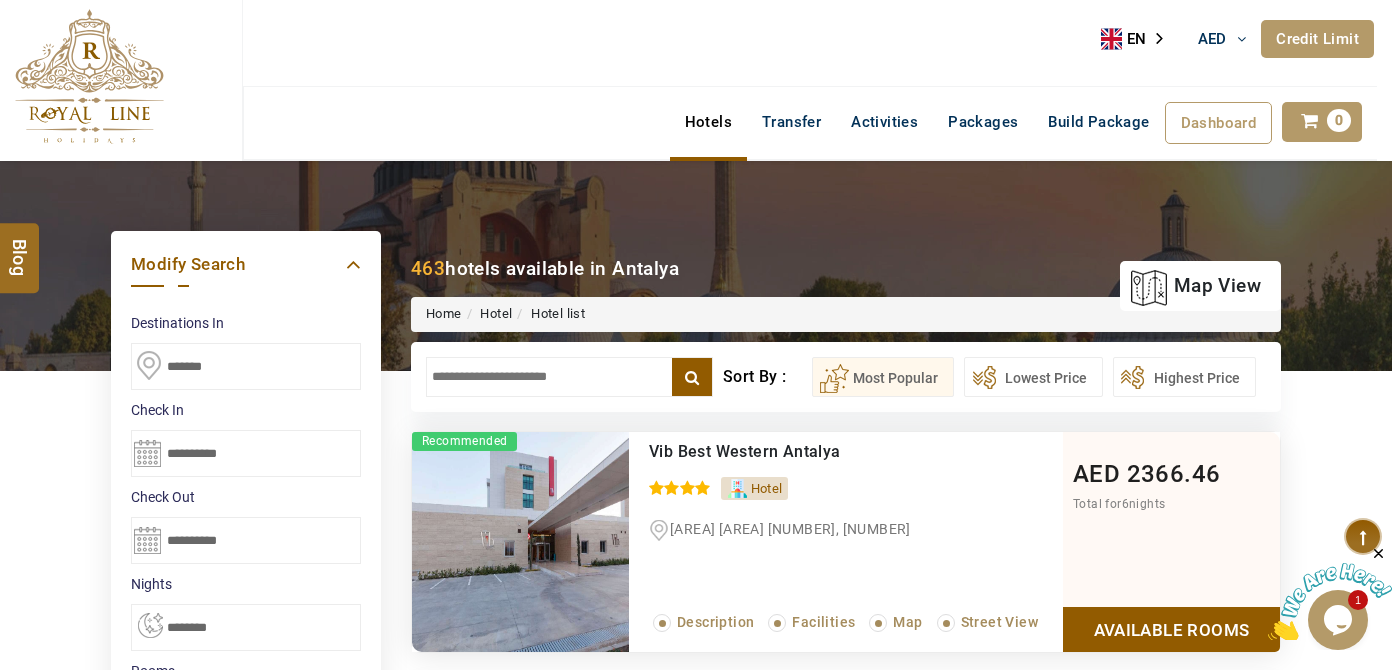 scroll, scrollTop: 0, scrollLeft: 0, axis: both 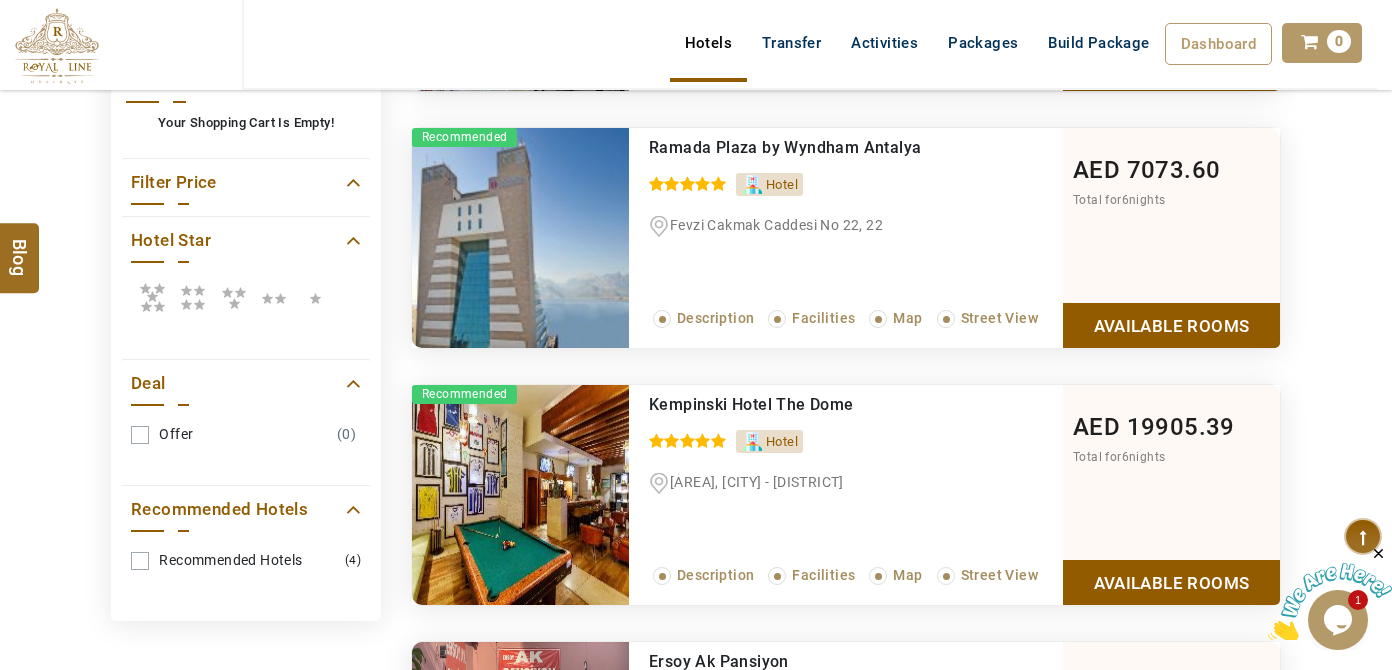 click at bounding box center (152, 297) 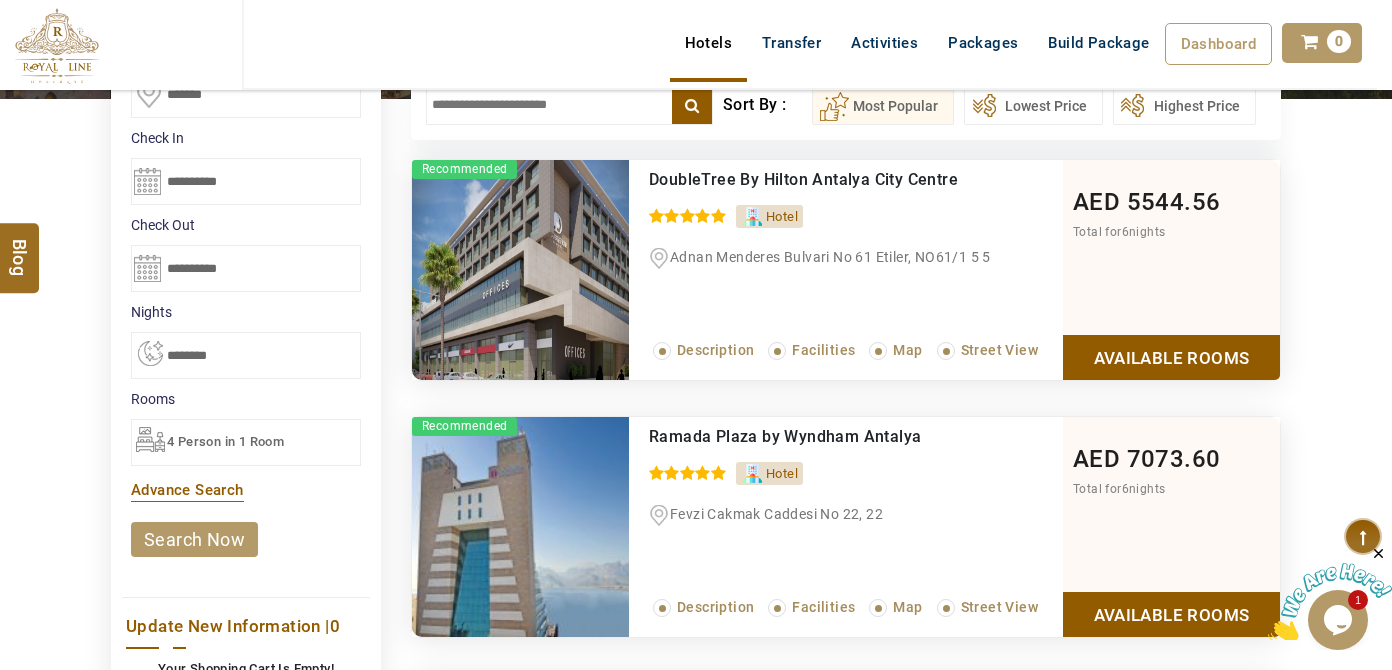 scroll, scrollTop: 0, scrollLeft: 0, axis: both 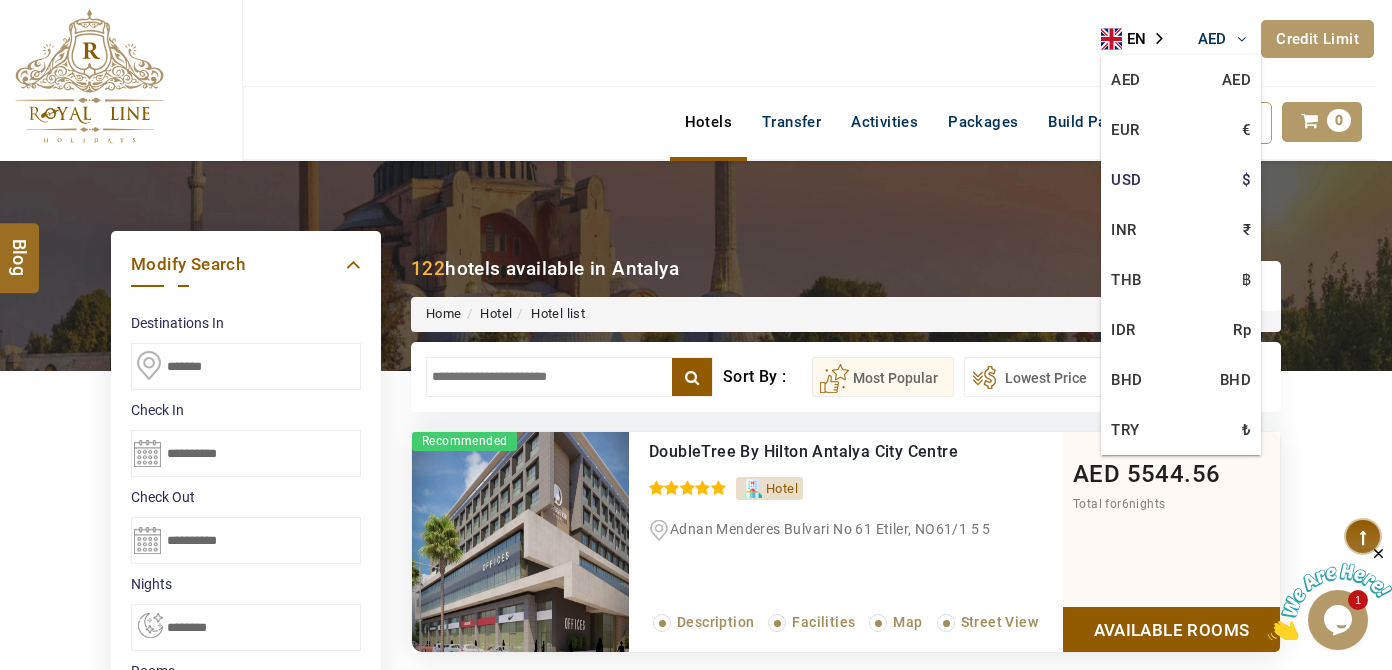 click on "USD  $" at bounding box center [1181, 180] 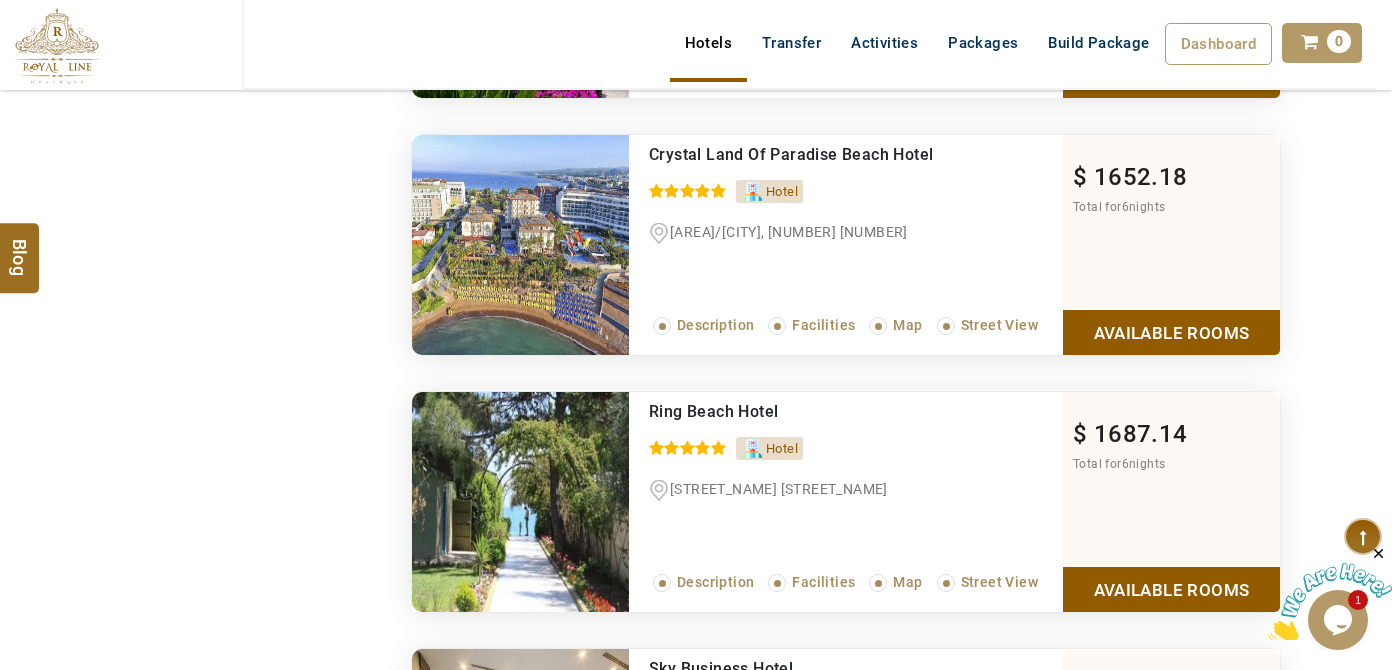 scroll, scrollTop: 4272, scrollLeft: 0, axis: vertical 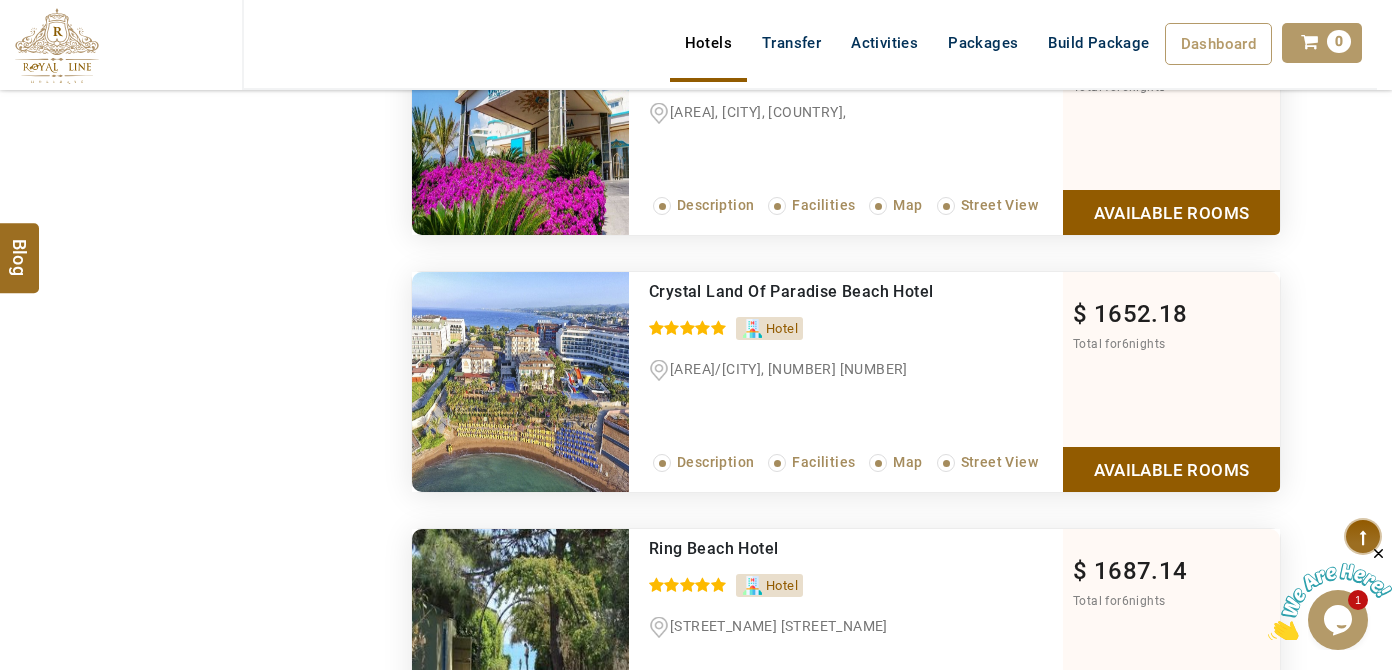 click on "Available Rooms" at bounding box center [1171, 469] 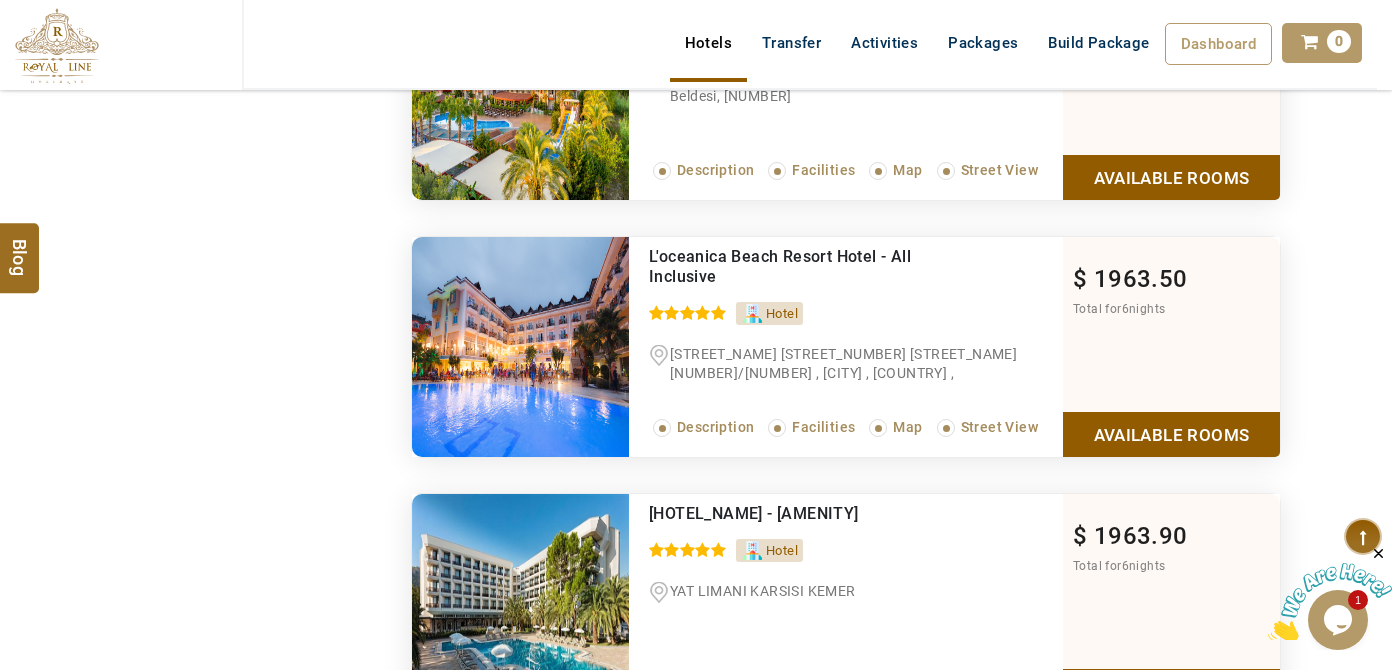 scroll, scrollTop: 6301, scrollLeft: 0, axis: vertical 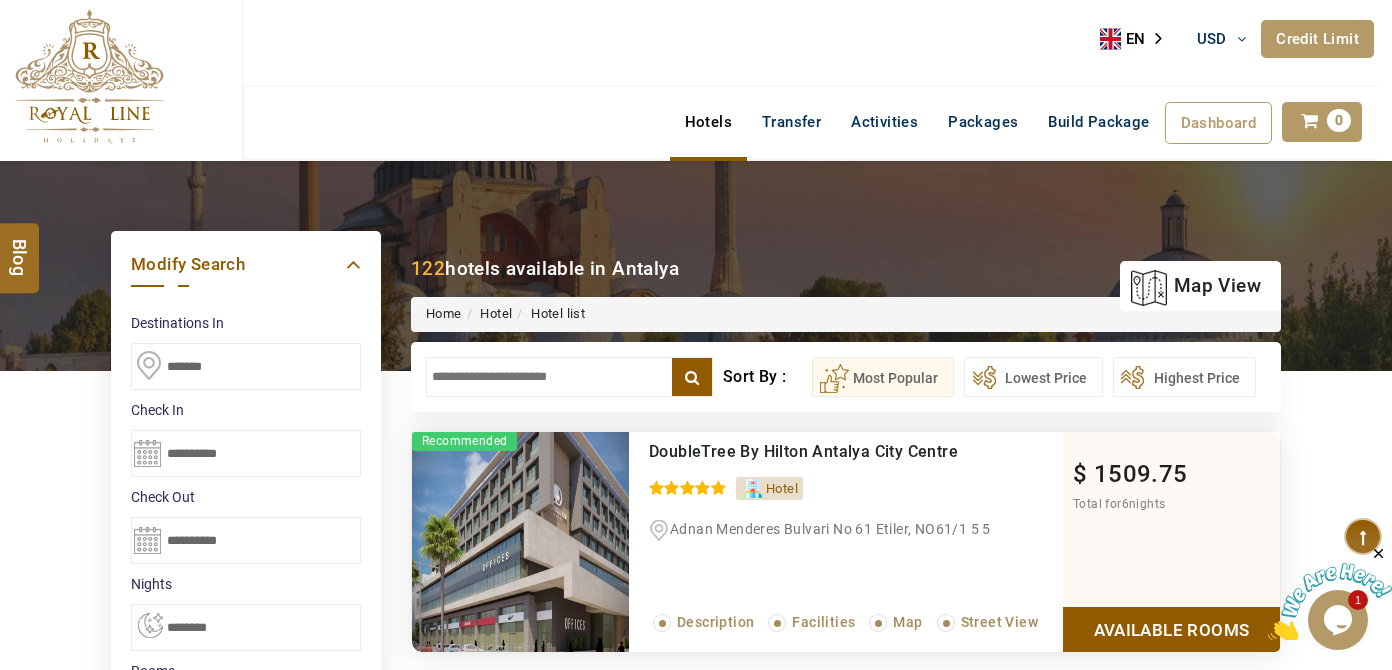click on "*******" at bounding box center (246, 366) 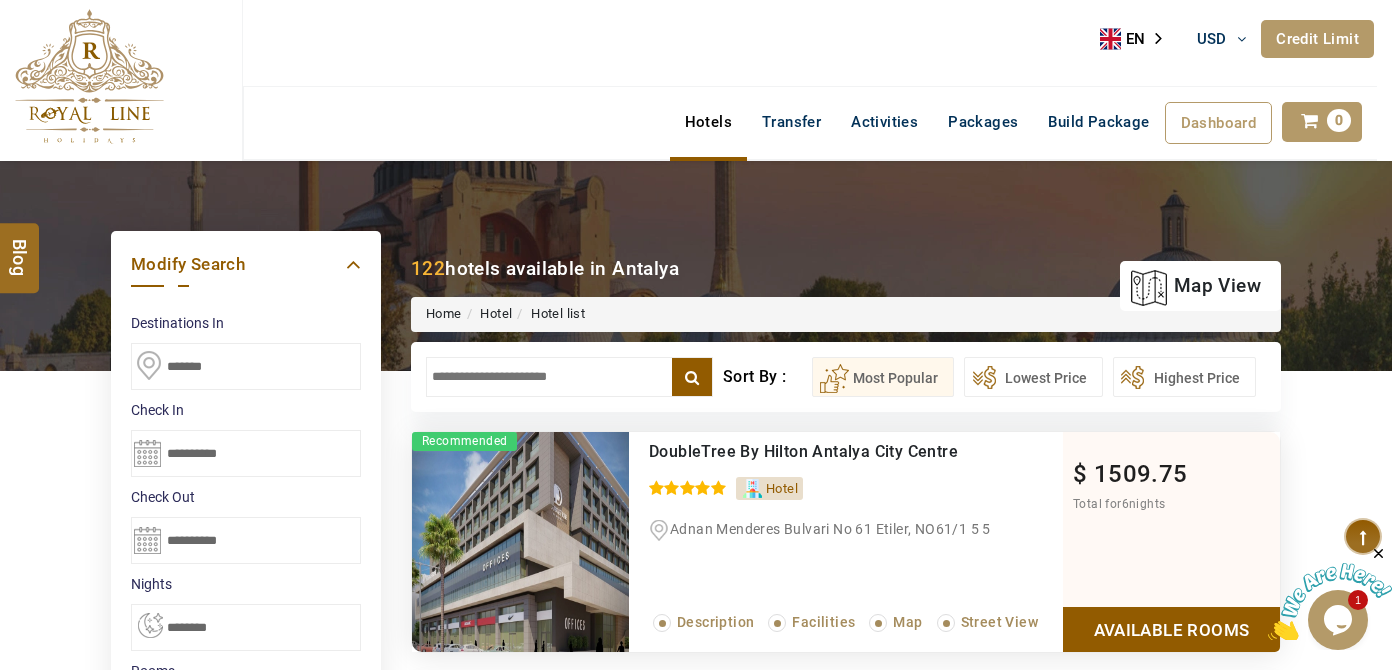 click on "*******" at bounding box center [246, 366] 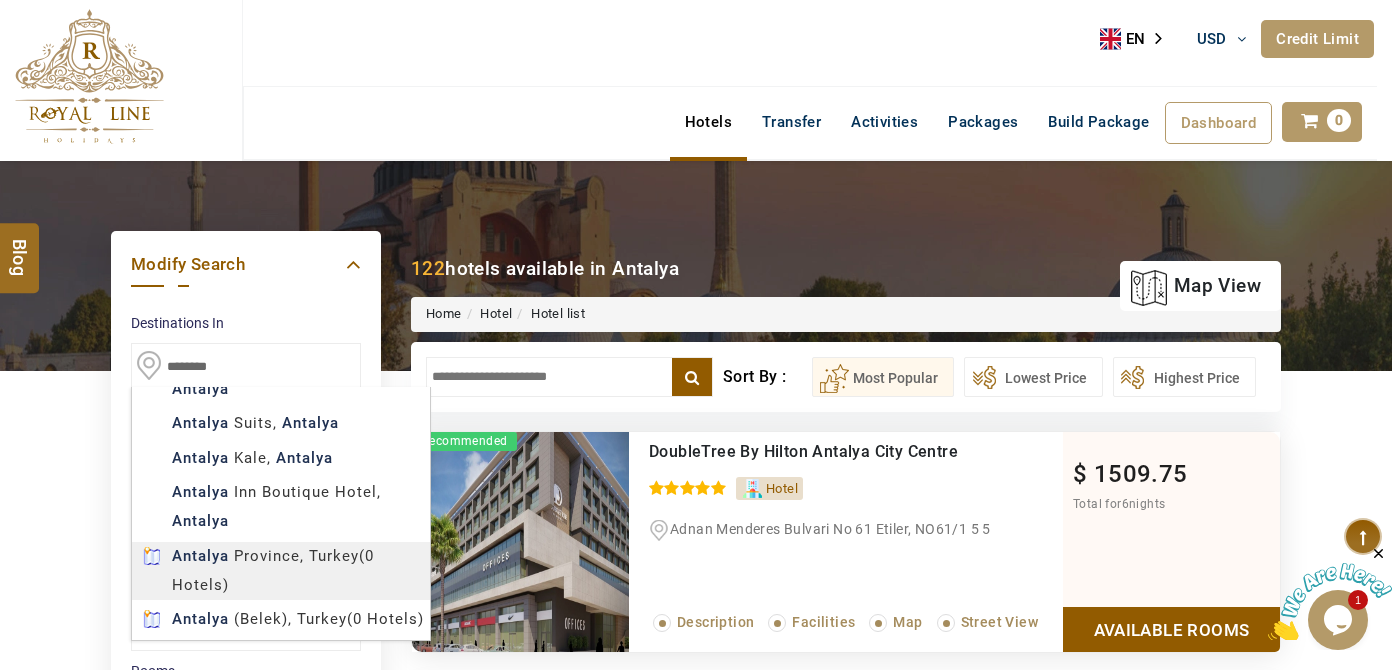 scroll, scrollTop: 0, scrollLeft: 0, axis: both 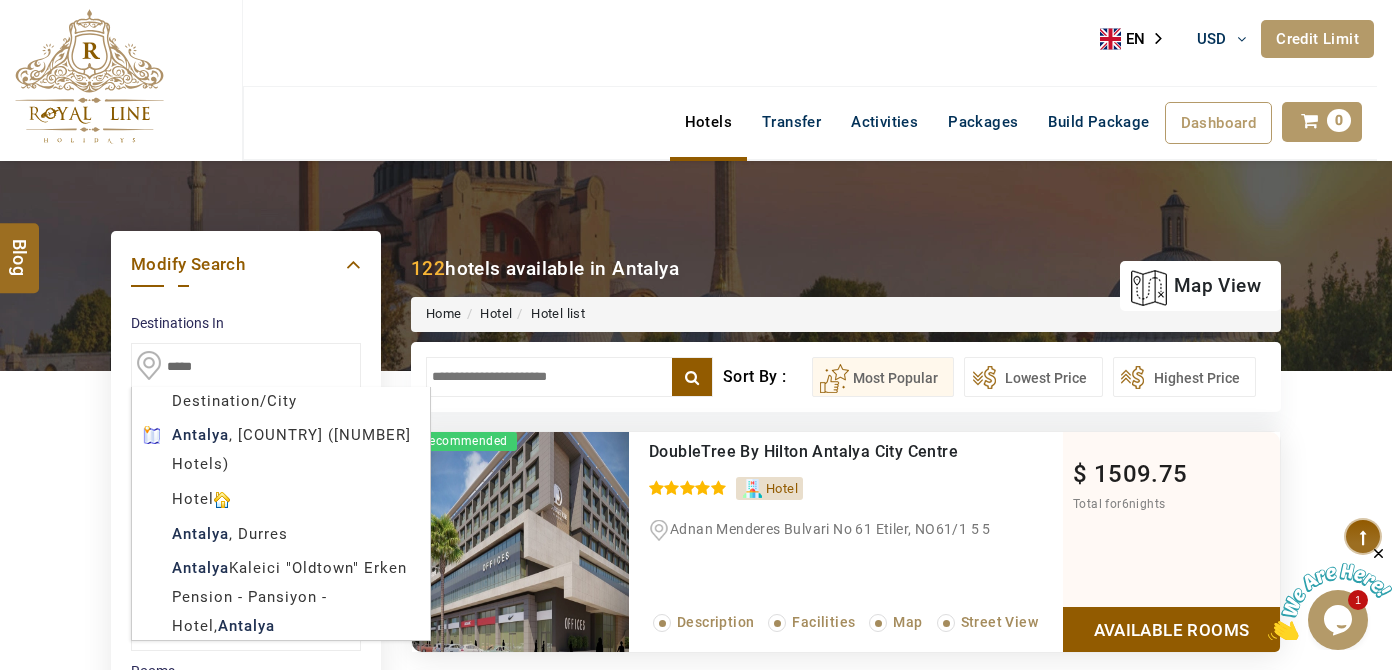 click on "+[COUNTRY_CODE] [PHONE] info@[DOMAIN] About Us What we Offer Blog Why Us Contact Hotels Transfer Activities Packages Build Package Dashboard My Profile My Booking My Reports My Quotation Sign Out 0 Points Redeem Now To Redeem 9313 Points Future Points 4687 Points Credit Limit Credit Limit USD 25000.00 70% Complete Used USD 18689.34 Available USD 6310.66 Setting Looks like you haven't added anything to your cart yet Countinue Shopping ****** ****** Please Wait.. Blog demo Remember me Forgot password? LOG IN Don't have an account? Register Now My Booking View/ Print/Cancel Your Booking without Signing in Submit Applying Filters...... Hotels For You Will Be Loading Soon demo In A Few Moment, You Will Be Celebrating Best Hotel options galore ! Check In CheckOut Rooms Rooms Please Wait Please Wait ... X" at bounding box center (696, 4560) 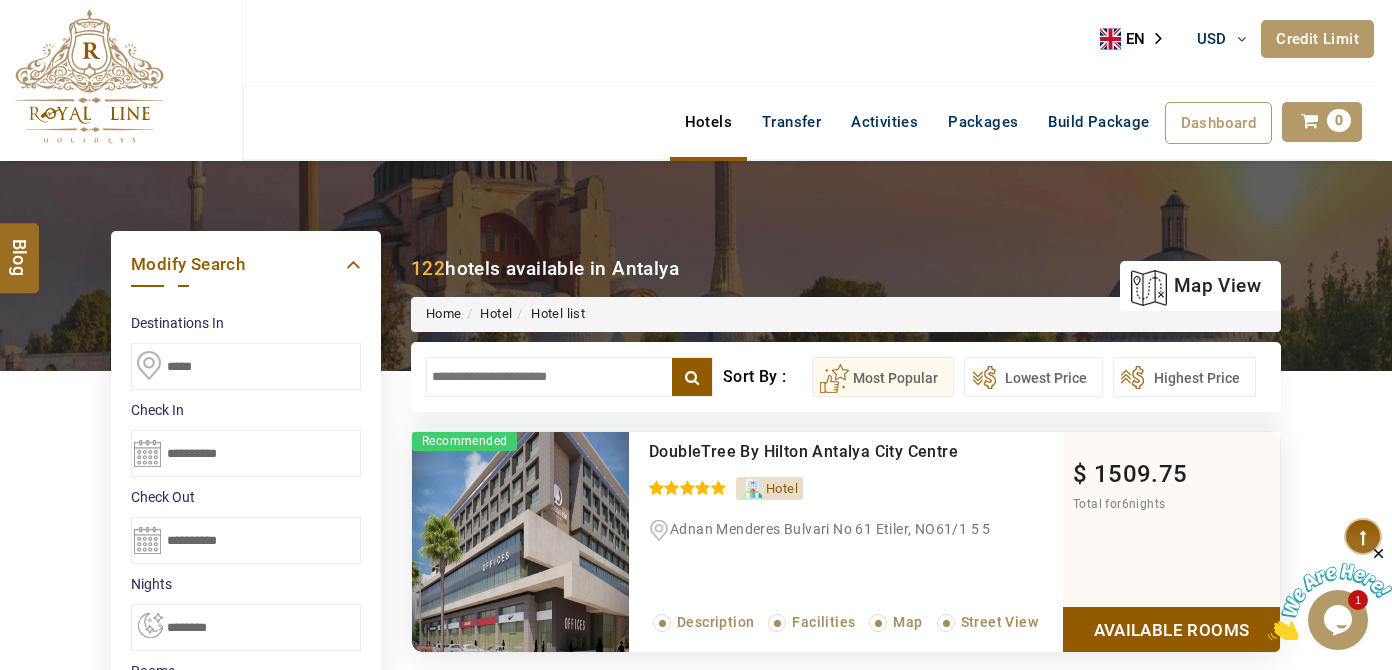 type on "*******" 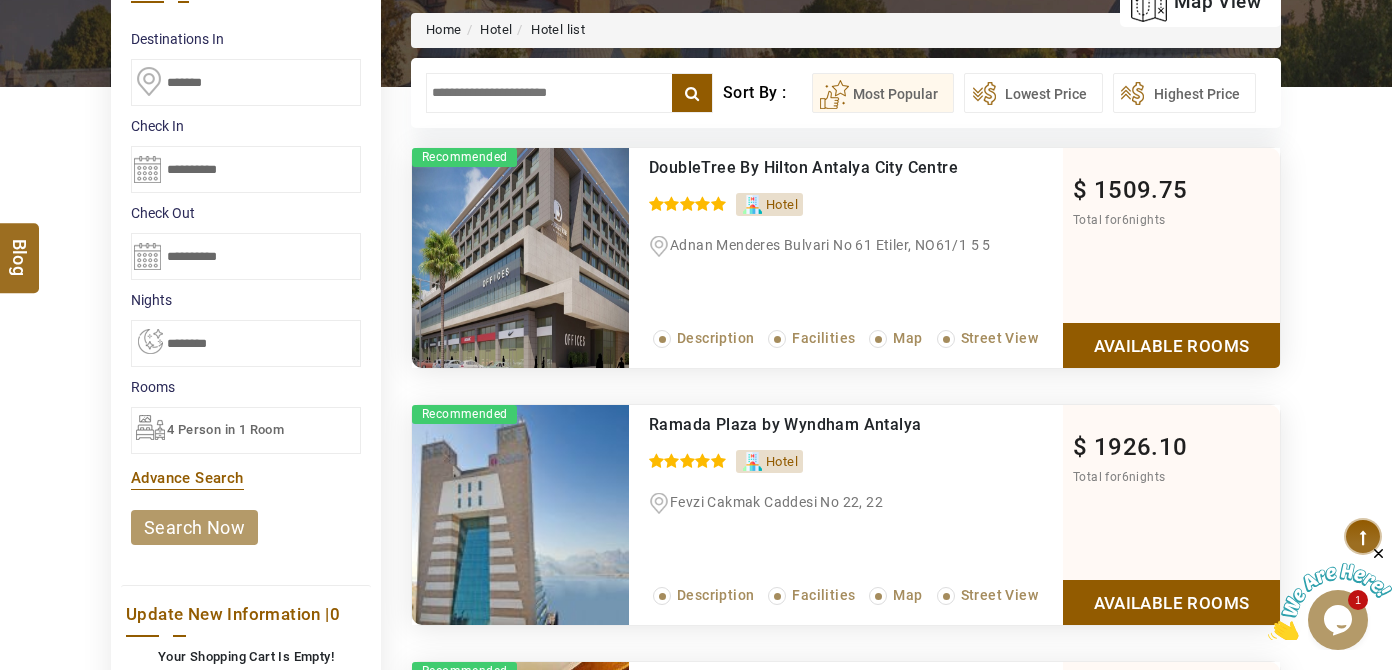 scroll, scrollTop: 545, scrollLeft: 0, axis: vertical 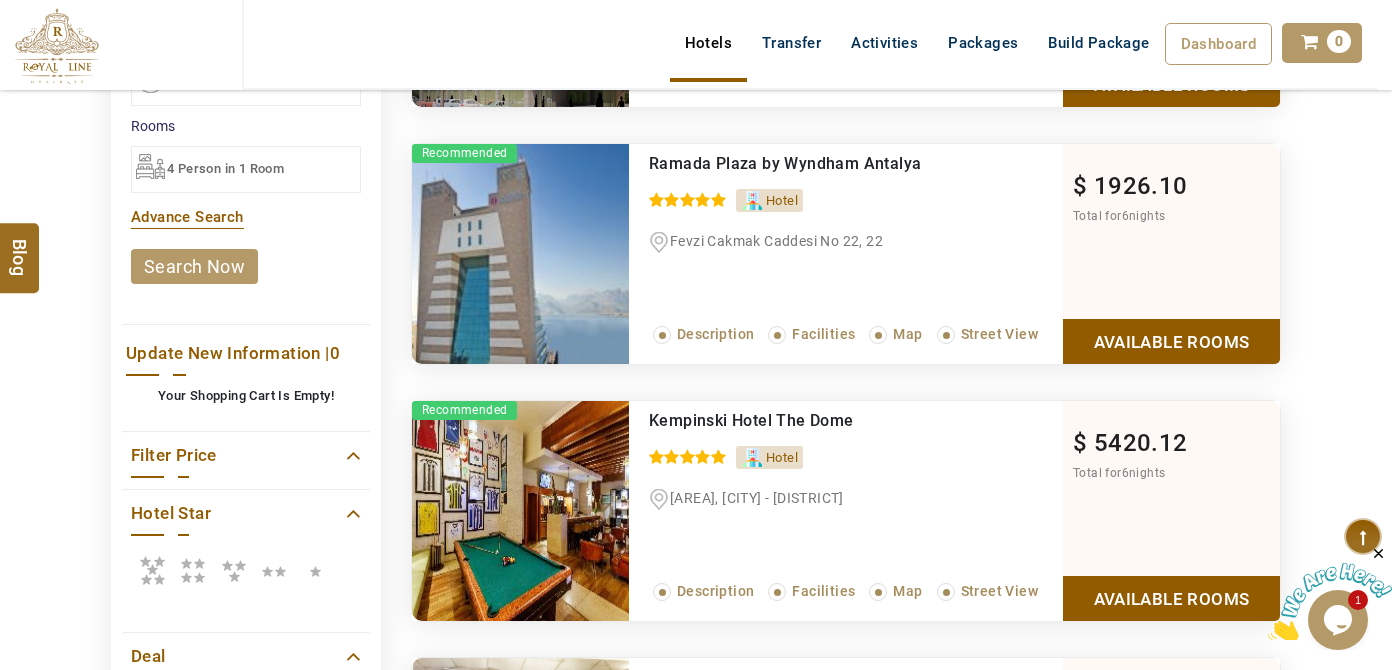 click on "**********" at bounding box center (246, 5) 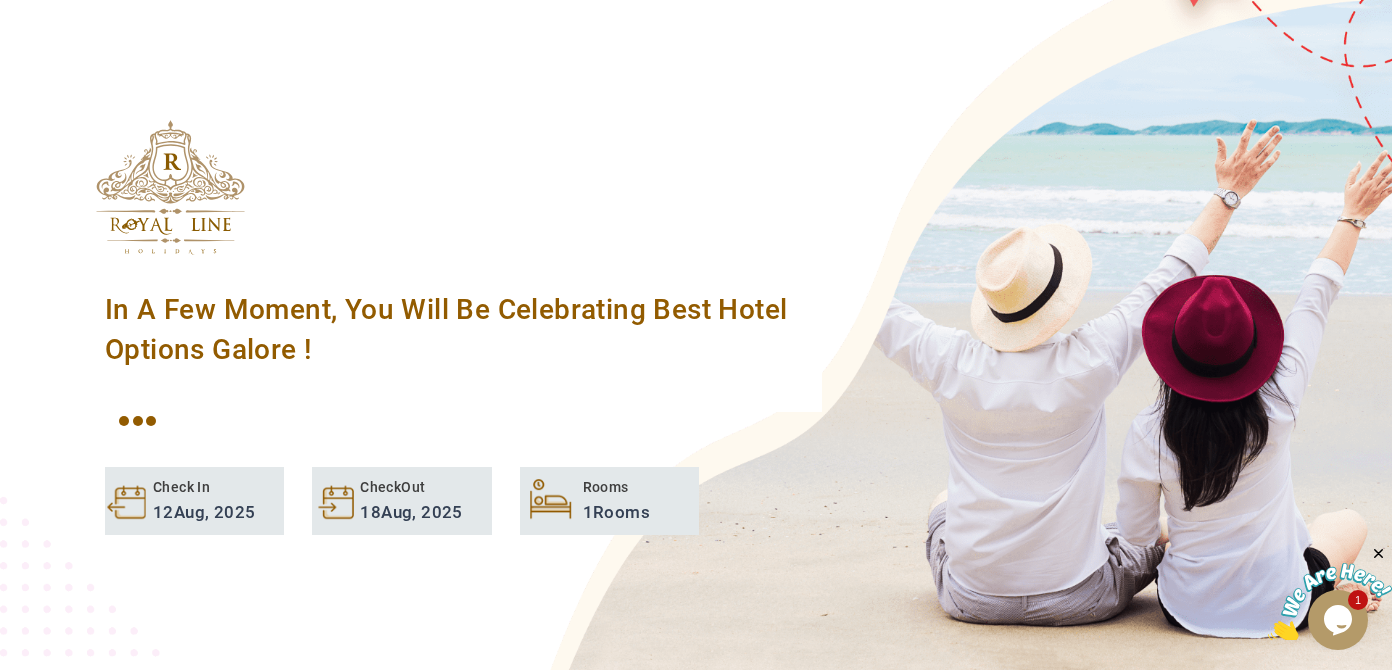 scroll, scrollTop: 727, scrollLeft: 0, axis: vertical 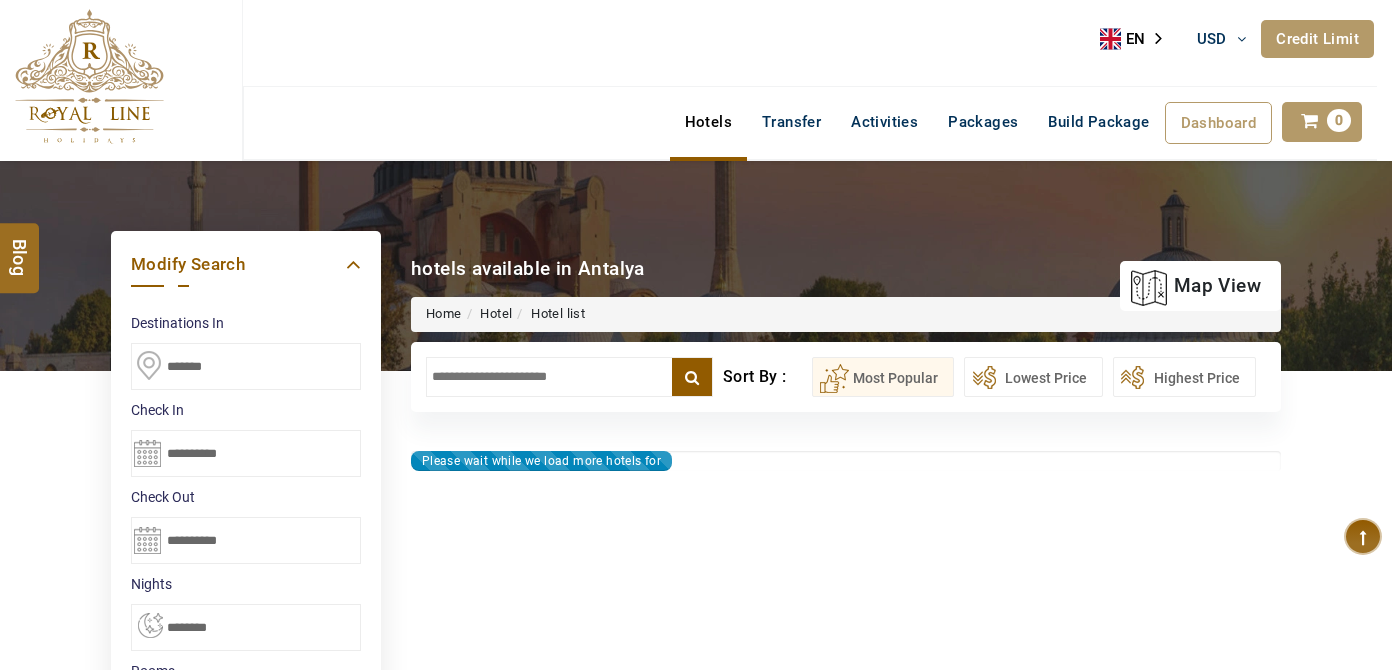 select on "*" 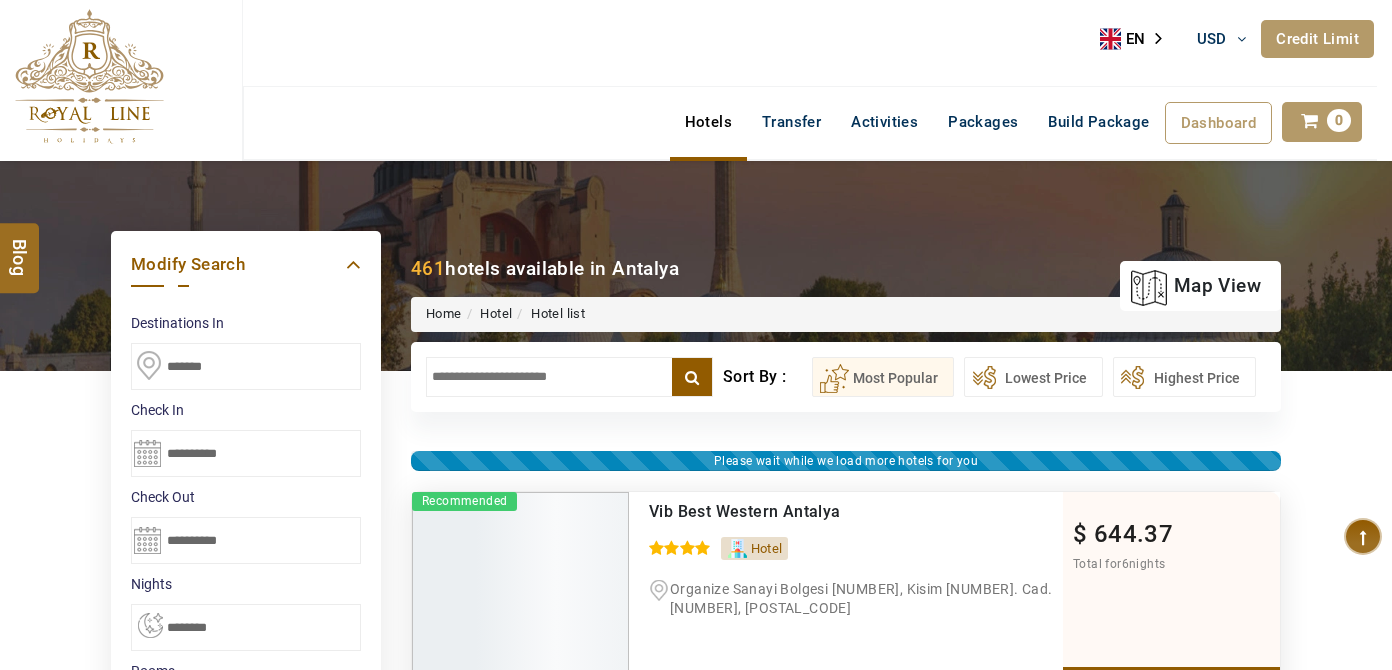 click at bounding box center [569, 377] 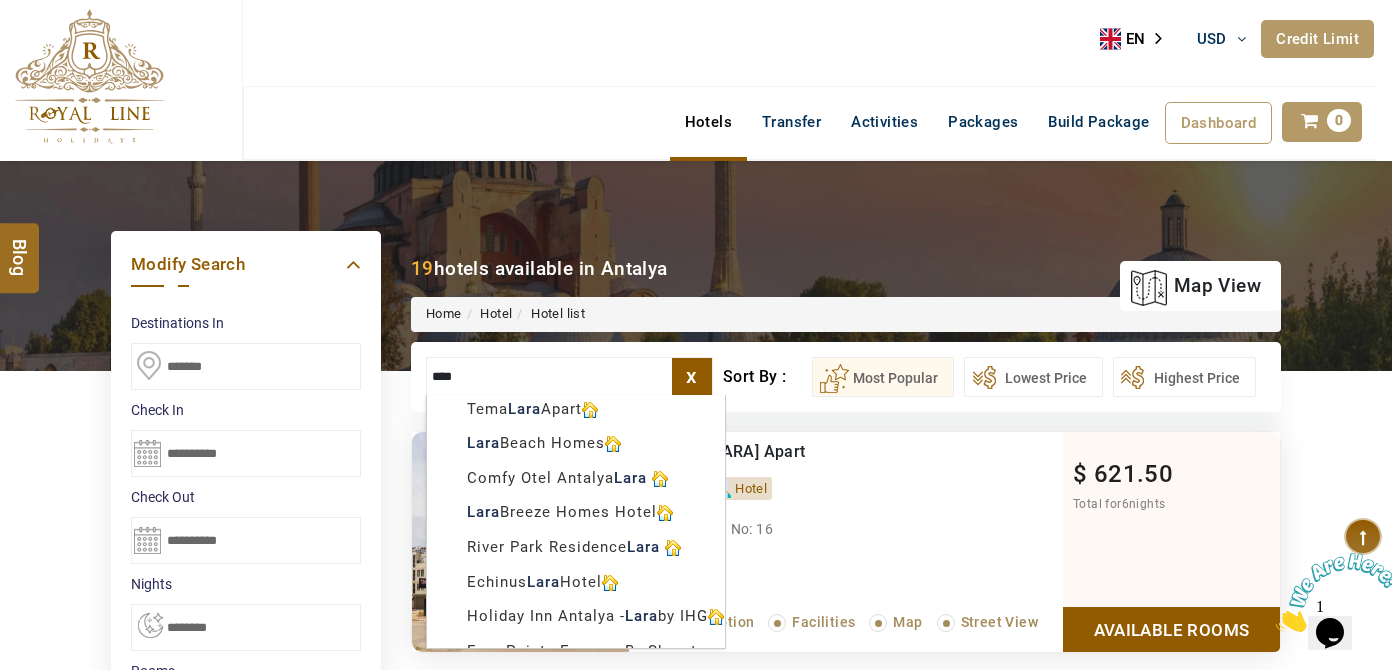 scroll, scrollTop: 0, scrollLeft: 0, axis: both 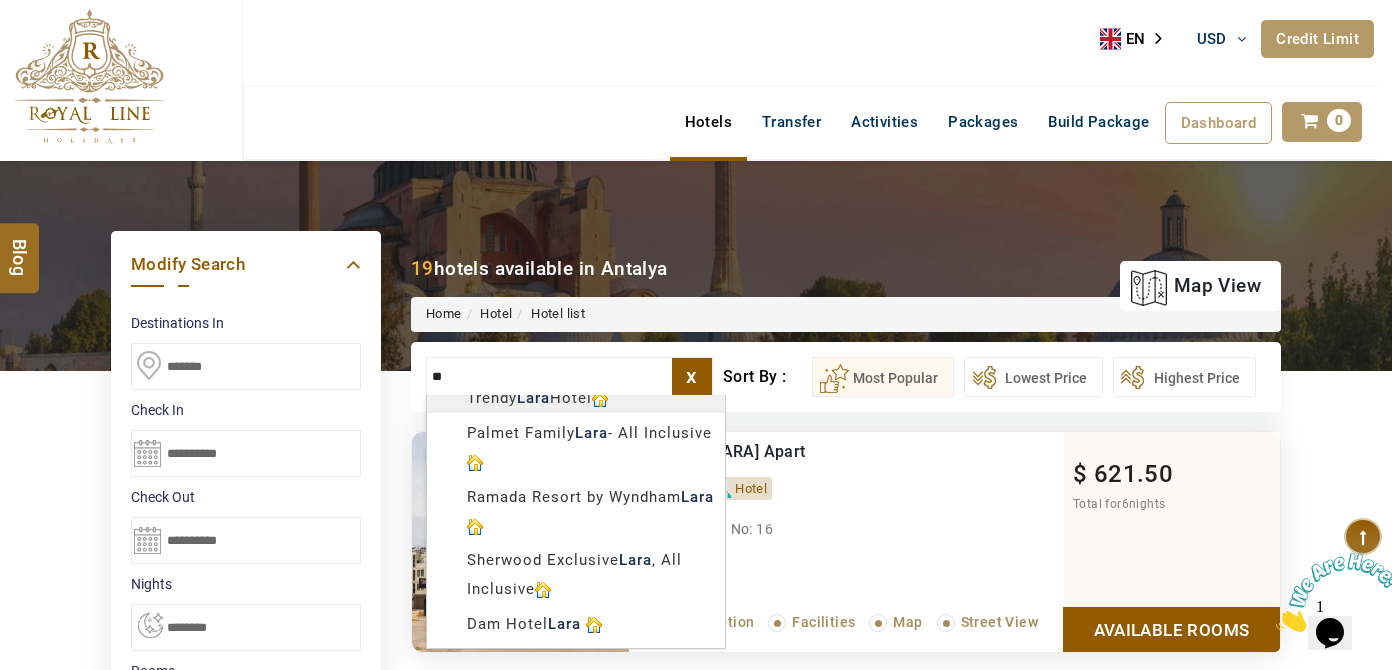 type on "*" 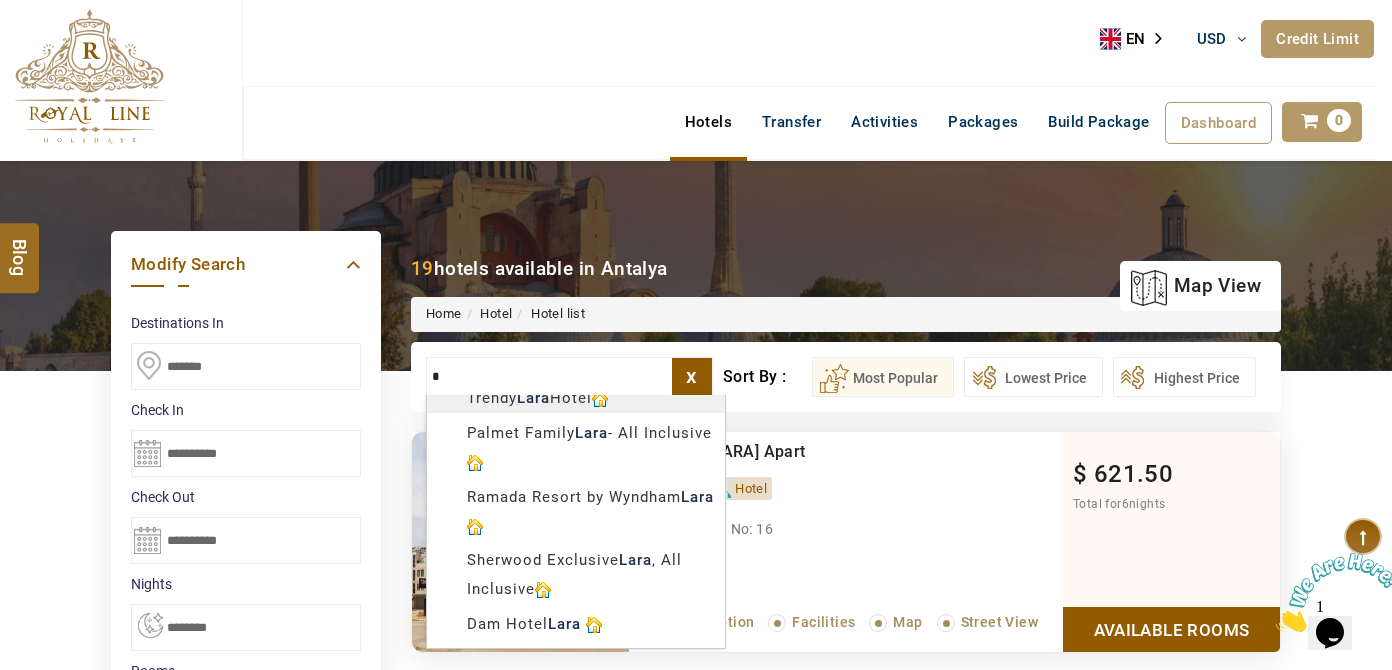 scroll, scrollTop: 0, scrollLeft: 0, axis: both 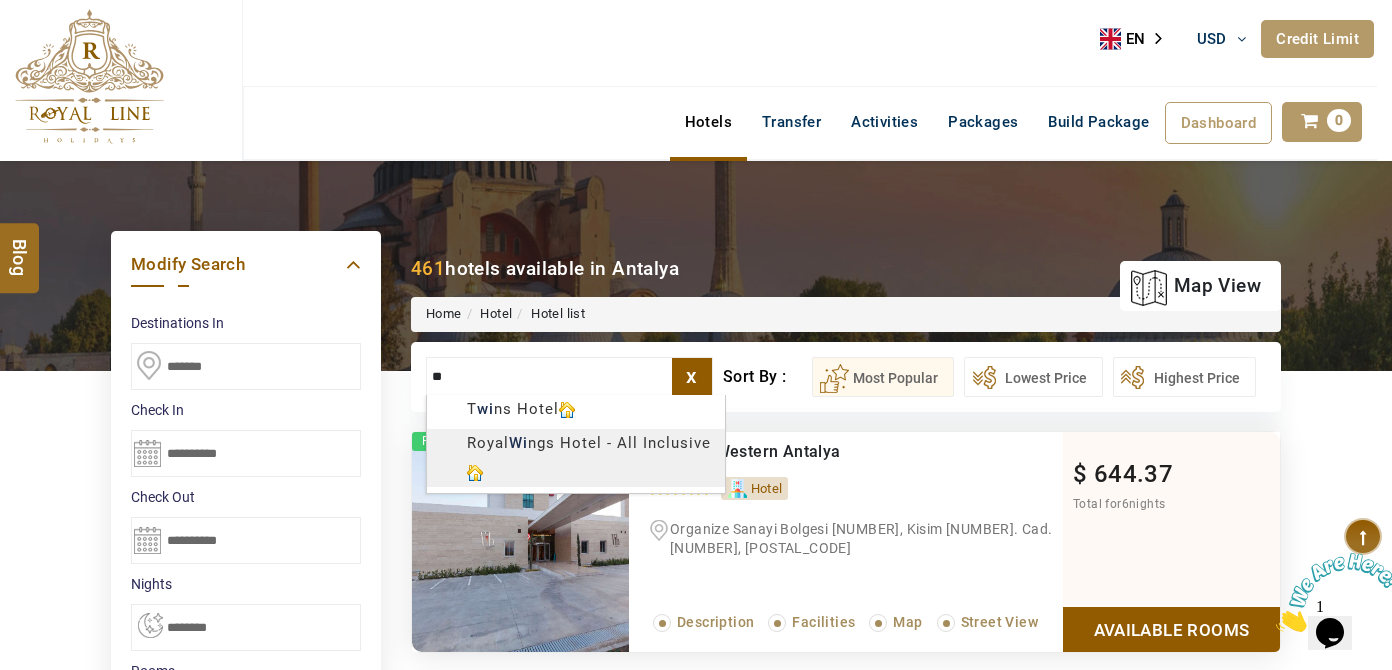 click on "+[COUNTRY_CODE] [PHONE] info@[DOMAIN] About Us What we Offer Blog Why Us Contact Hotels Transfer Activities Packages Build Package Dashboard My Profile My Booking My Reports My Quotation Sign Out 0 Points Redeem Now To Redeem 9313 Points Future Points 4687 Points Credit Limit Credit Limit USD 25000.00 70% Complete Used USD 18689.34 Available USD 6310.66 Setting Looks like you haven't added anything to your cart yet Countinue Shopping ****** ****** Please Wait.. Blog demo Remember me Forgot password? LOG IN Don't have an account? Register Now My Booking View/ Print/Cancel Your Booking without Signing in Submit Applying Filters...... Hotels For You Will Be Loading Soon demo In A Few Moment, You Will Be Celebrating Best Hotel options galore ! Check In CheckOut Rooms Rooms Please Wait Please Wait ... X" at bounding box center (696, 1137) 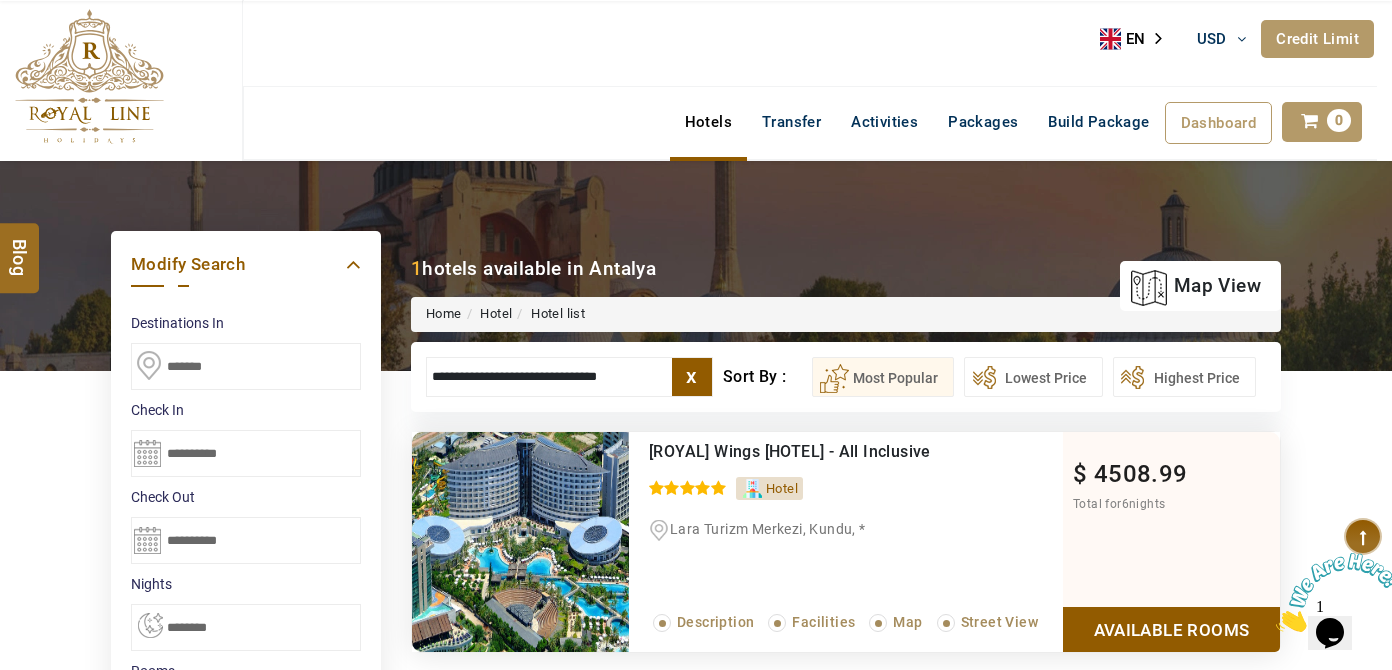 scroll, scrollTop: 0, scrollLeft: 0, axis: both 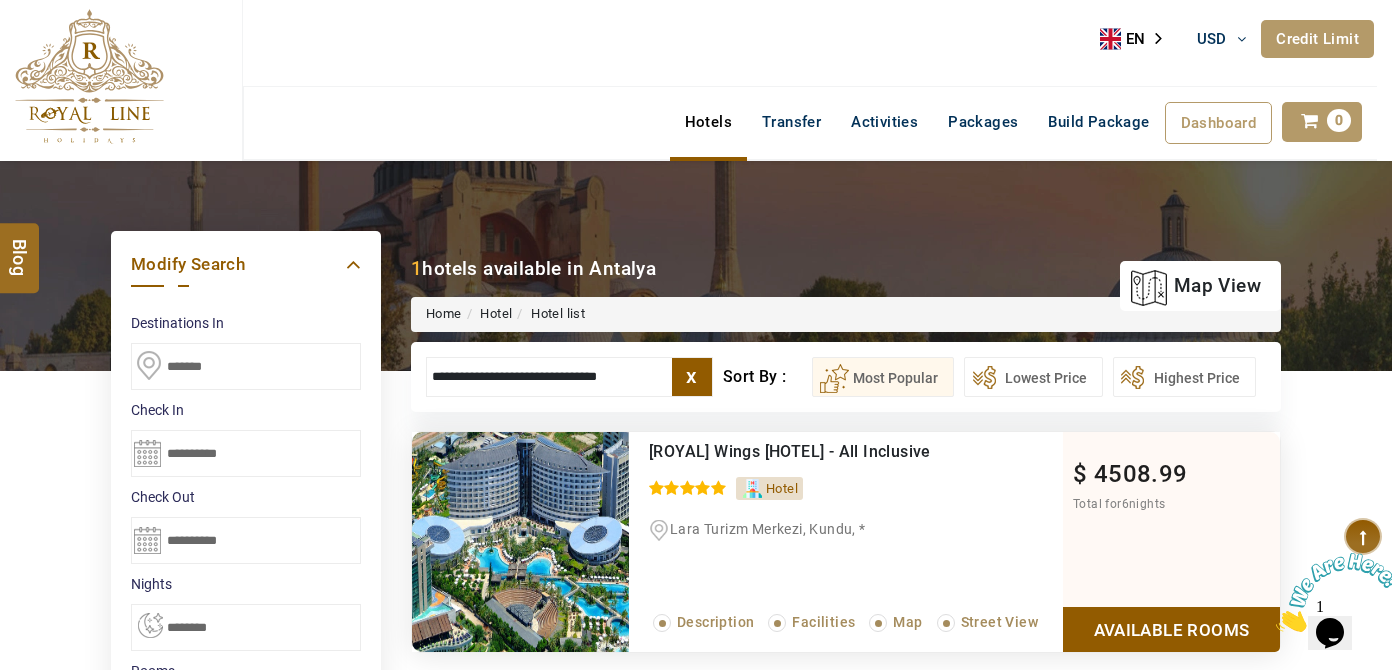 type on "**********" 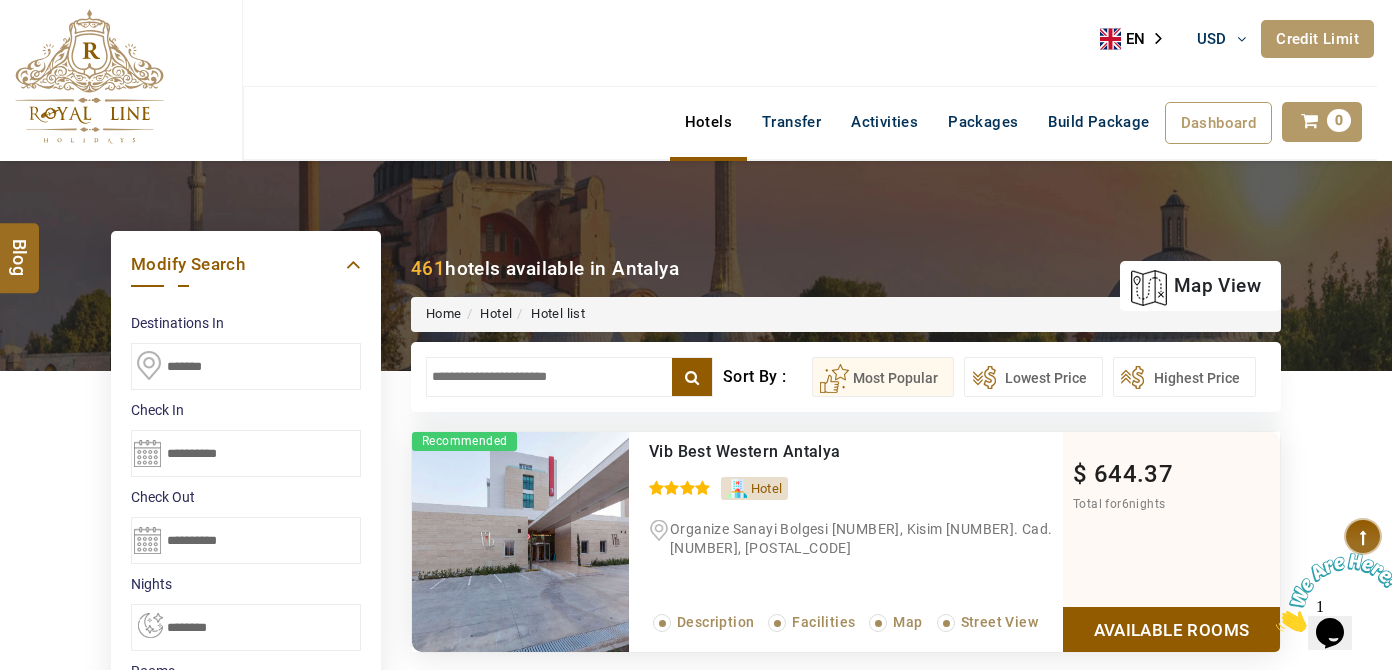 click at bounding box center [569, 377] 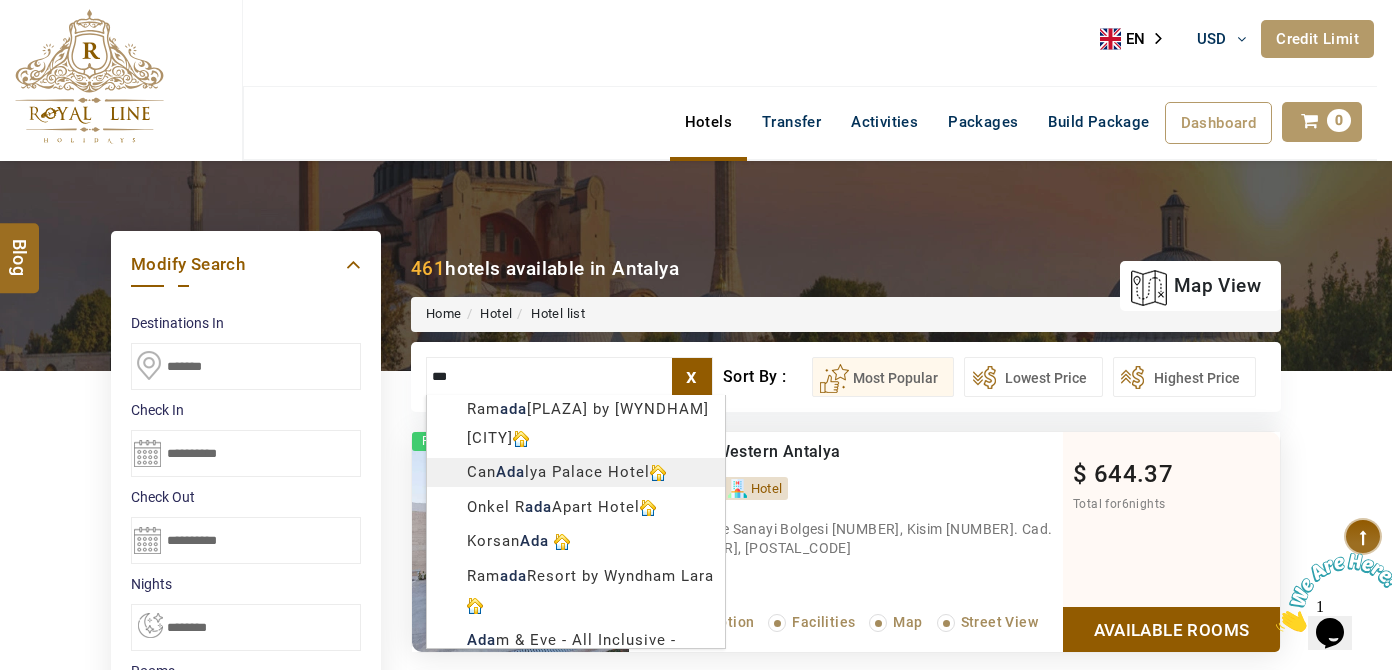 scroll, scrollTop: 36, scrollLeft: 0, axis: vertical 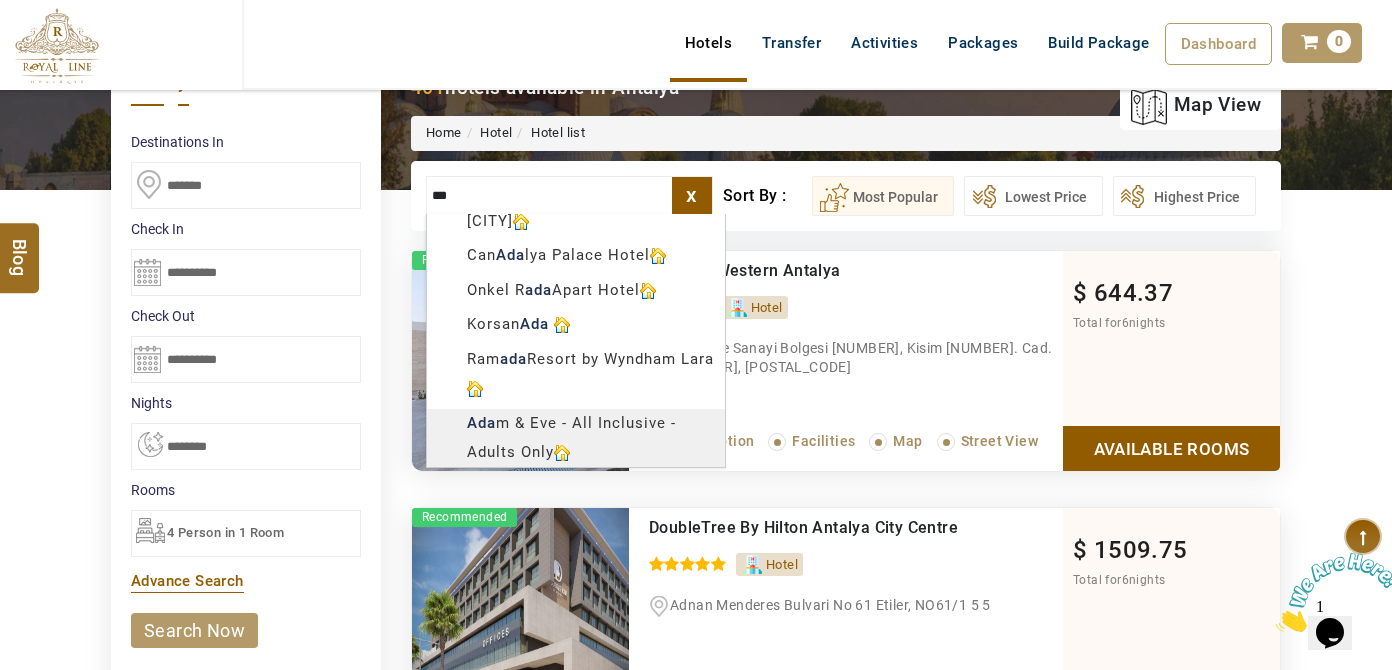 click on "+[COUNTRY_CODE] [PHONE] info@[DOMAIN] About Us What we Offer Blog Why Us Contact Hotels Transfer Activities Packages Build Package Dashboard My Profile My Booking My Reports My Quotation Sign Out 0 Points Redeem Now To Redeem 9313 Points Future Points 4687 Points Credit Limit Credit Limit USD 25000.00 70% Complete Used USD 18689.34 Available USD 6310.66 Setting Looks like you haven't added anything to your cart yet Countinue Shopping ****** ****** Please Wait.. Blog demo Remember me Forgot password? LOG IN Don't have an account? Register Now My Booking View/ Print/Cancel Your Booking without Signing in Submit Applying Filters...... Hotels For You Will Be Loading Soon demo In A Few Moment, You Will Be Celebrating Best Hotel options galore ! Check In CheckOut Rooms Rooms Please Wait Please Wait ... X" at bounding box center (696, 956) 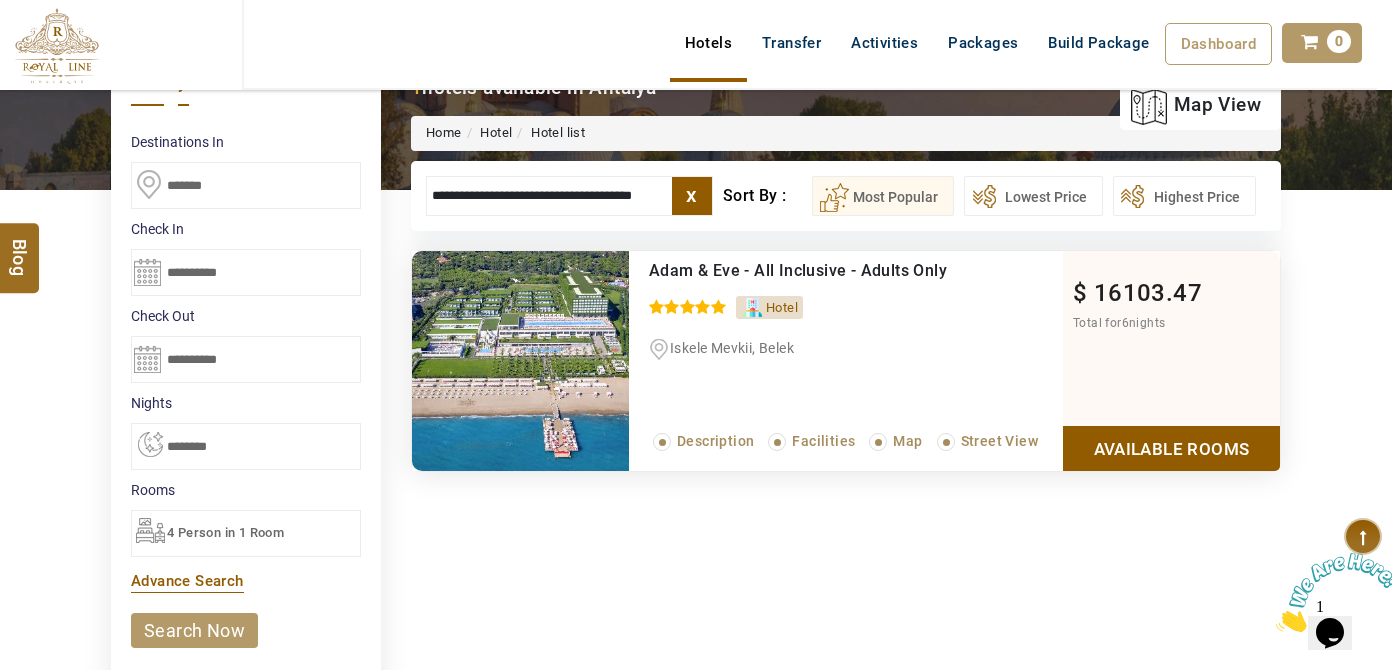 type on "**********" 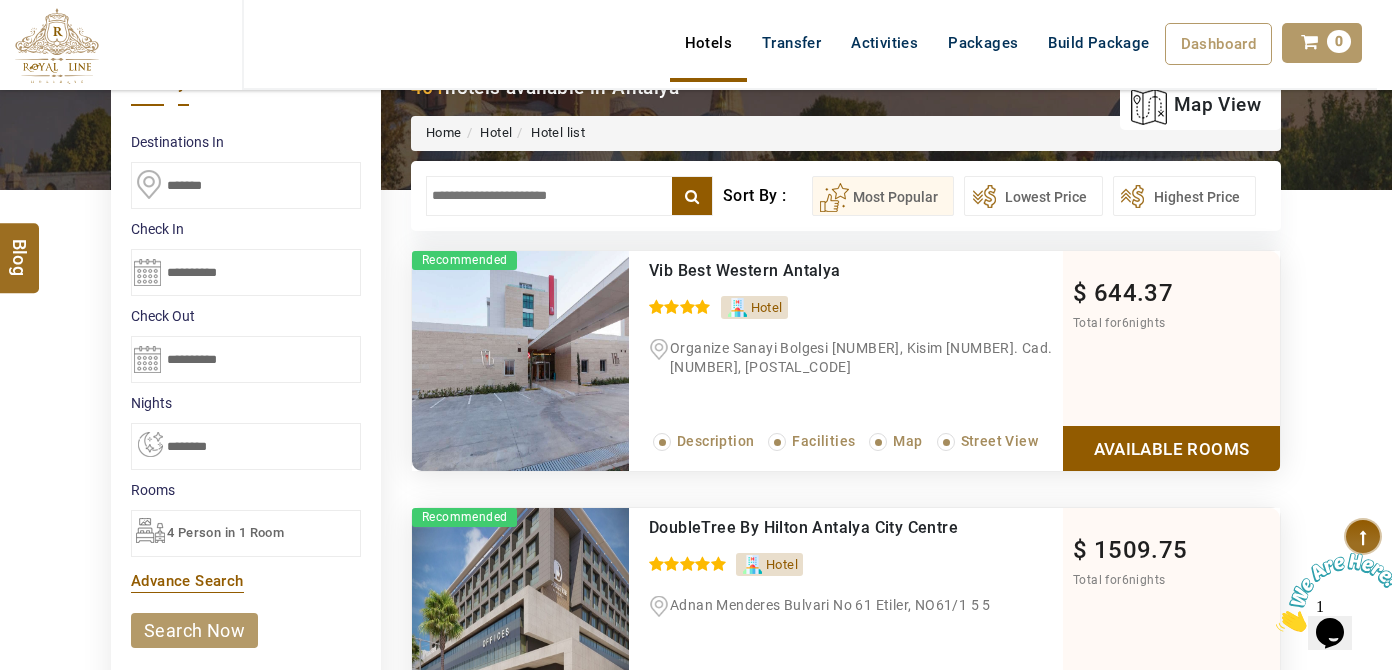 click at bounding box center (569, 196) 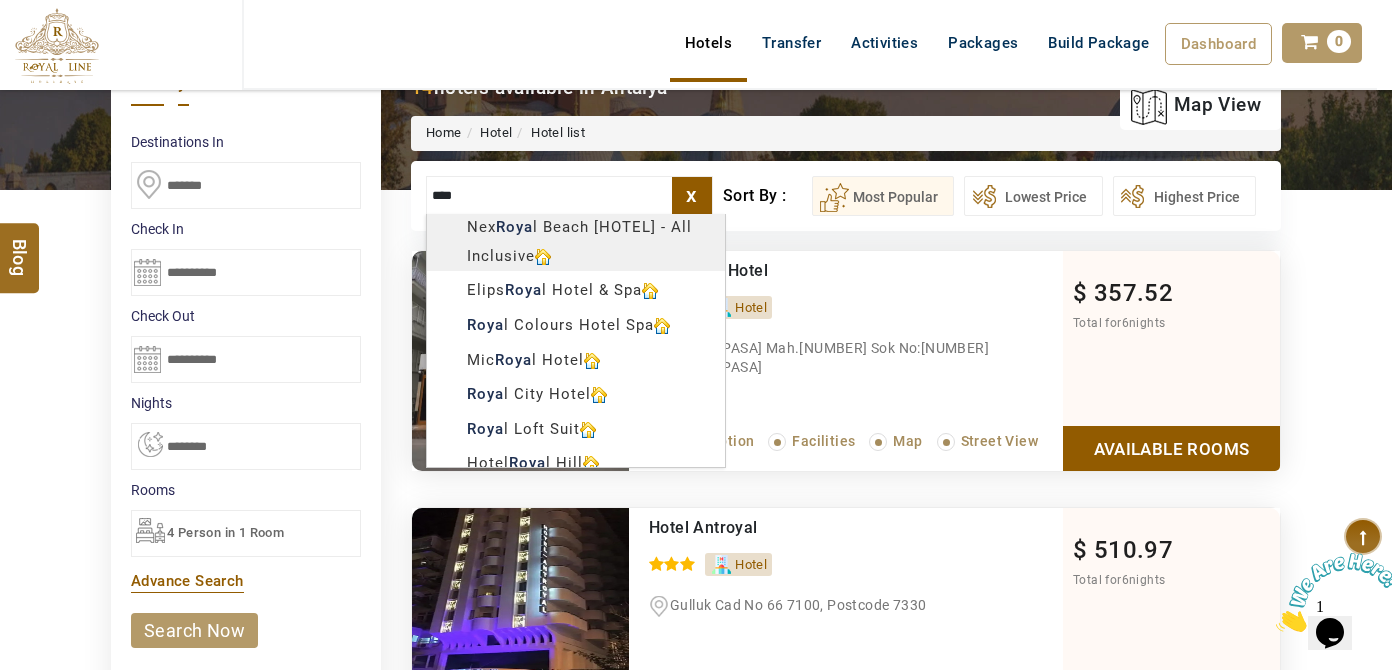 scroll, scrollTop: 181, scrollLeft: 0, axis: vertical 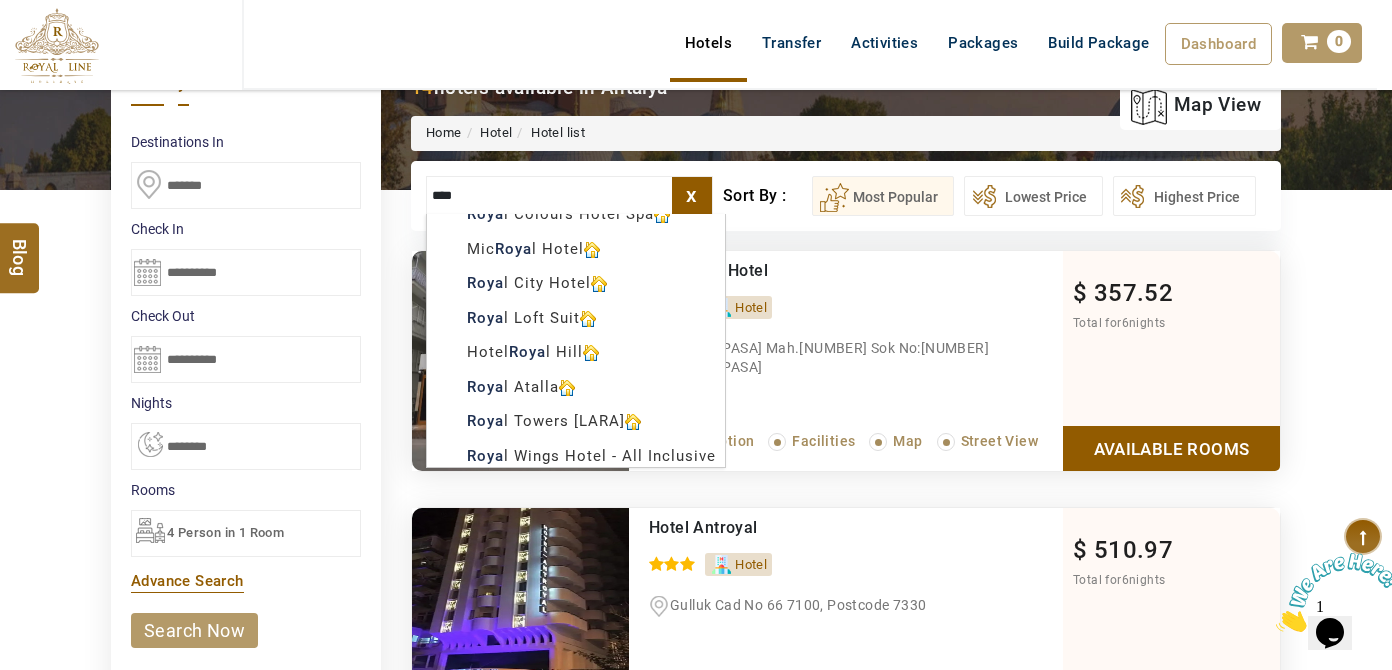 click on "+[COUNTRY_CODE] [PHONE] info@[DOMAIN] About Us What we Offer Blog Why Us Contact Hotels Transfer Activities Packages Build Package Dashboard My Profile My Booking My Reports My Quotation Sign Out 0 Points Redeem Now To Redeem 9313 Points Future Points 4687 Points Credit Limit Credit Limit USD 25000.00 70% Complete Used USD 18689.34 Available USD 6310.66 Setting Looks like you haven't added anything to your cart yet Countinue Shopping ****** ****** Please Wait.. Blog demo Remember me Forgot password? LOG IN Don't have an account? Register Now My Booking View/ Print/Cancel Your Booking without Signing in Submit Applying Filters...... Hotels For You Will Be Loading Soon demo In A Few Moment, You Will Be Celebrating Best Hotel options galore ! Check In CheckOut Rooms Rooms Please Wait Please Wait ... X" at bounding box center [696, 956] 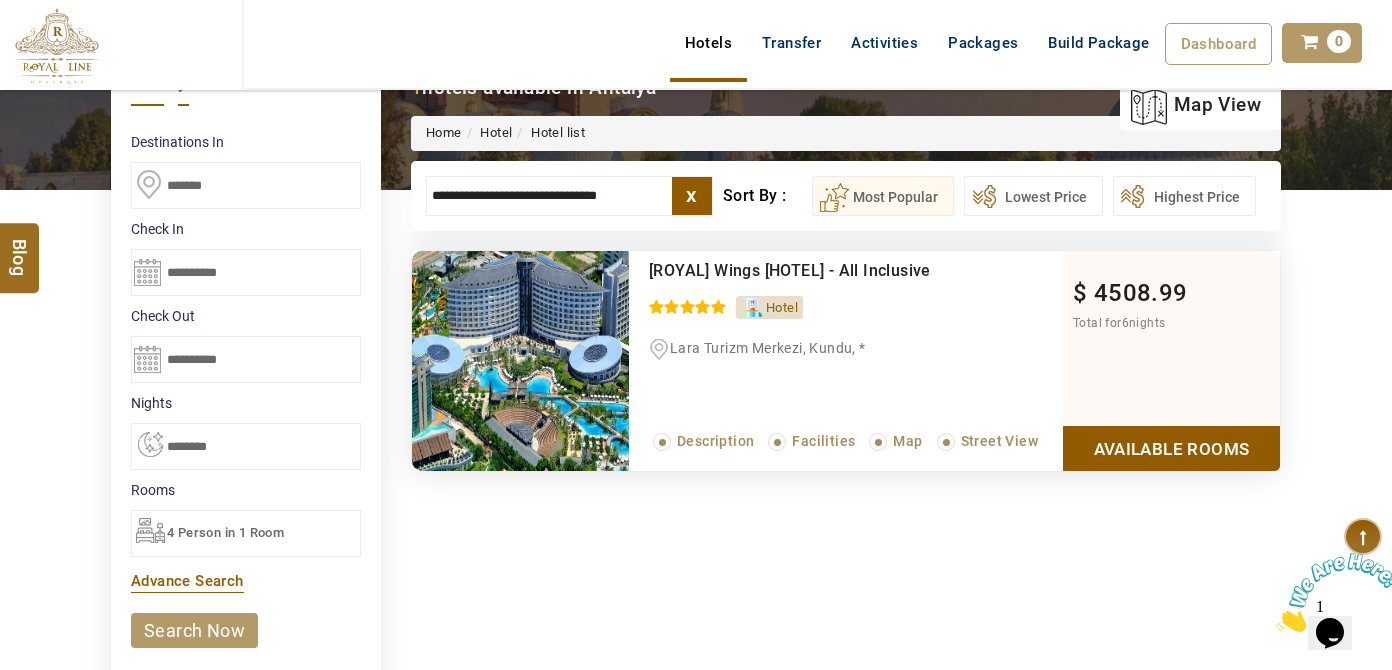 type on "**********" 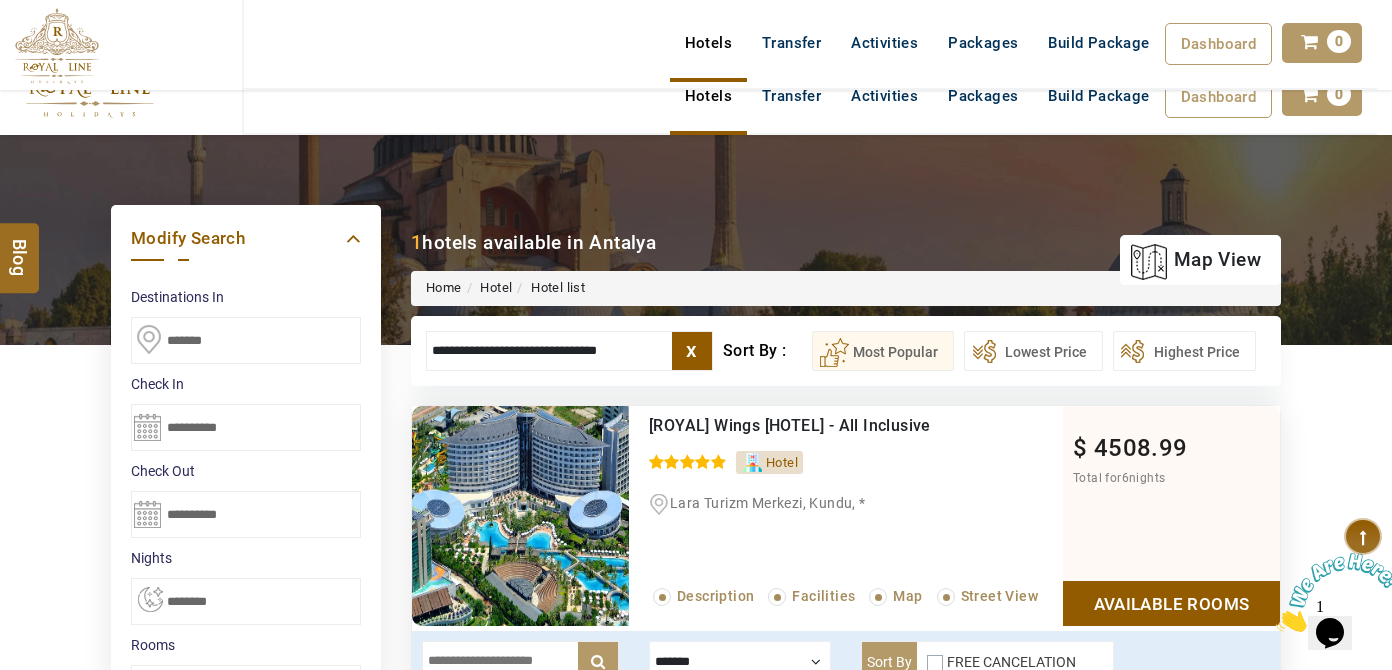 scroll, scrollTop: 0, scrollLeft: 0, axis: both 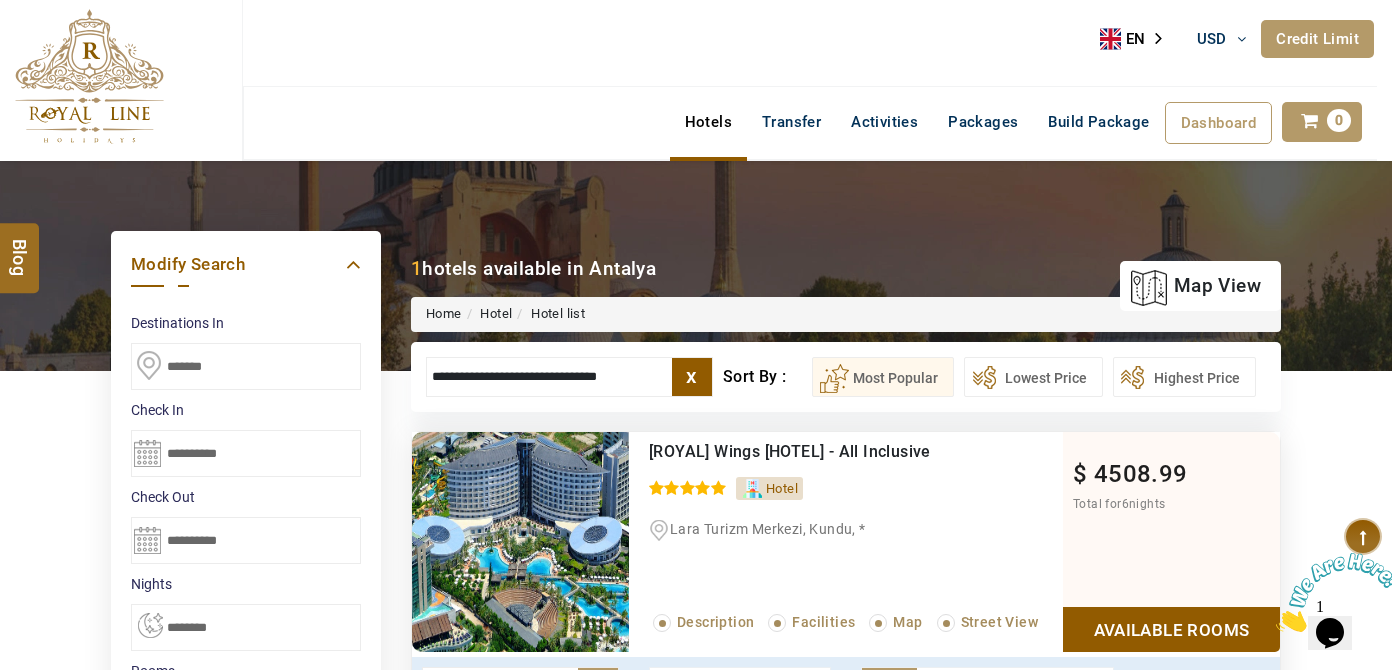 click on "x" at bounding box center [692, 377] 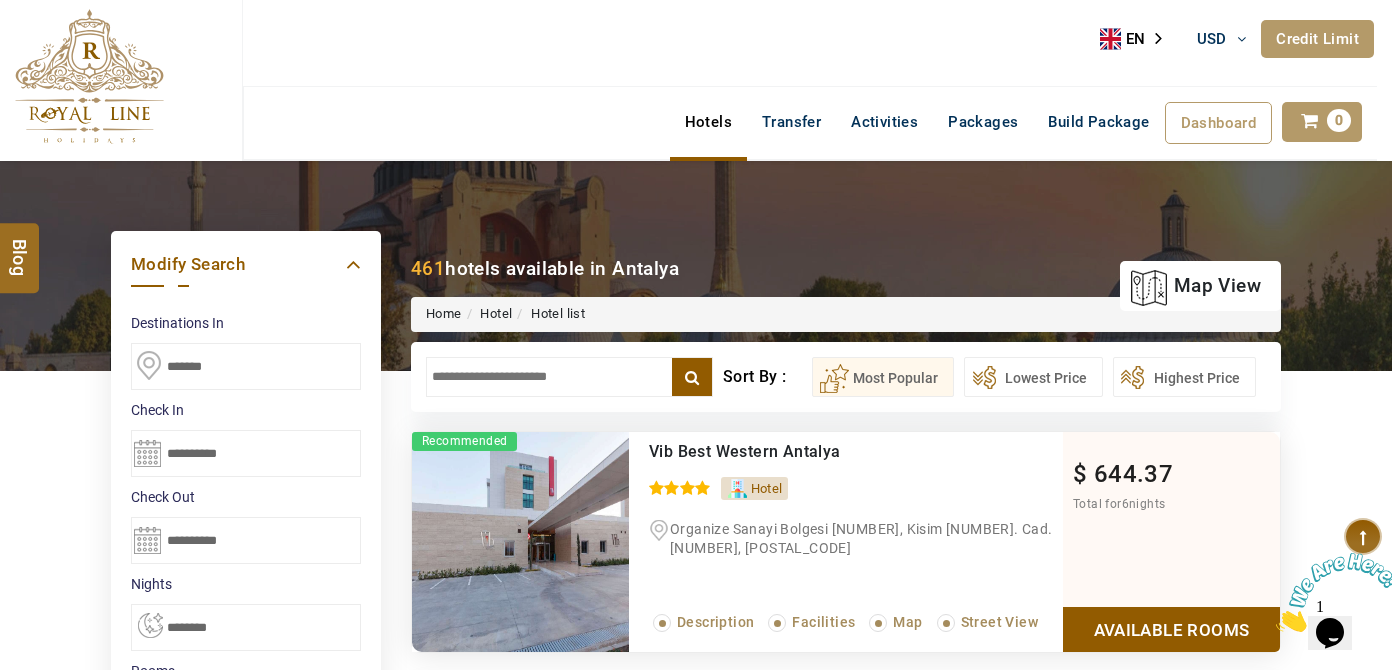 click at bounding box center (569, 377) 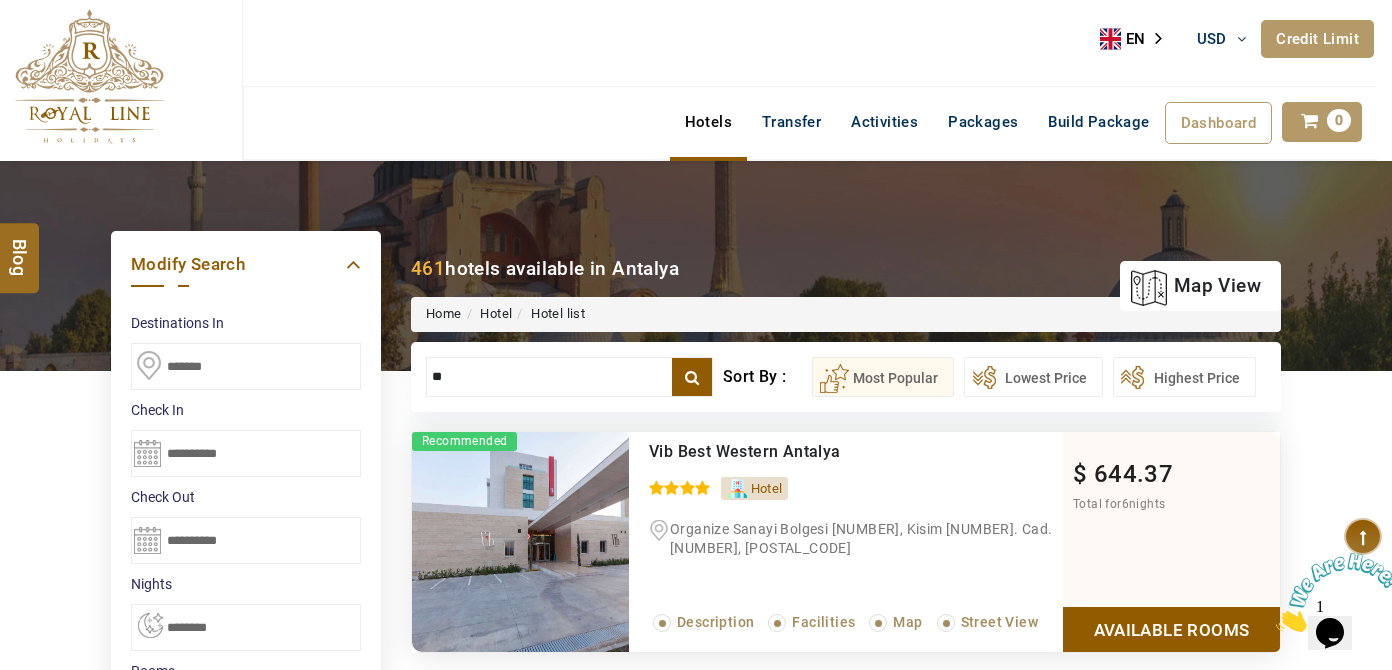 scroll, scrollTop: 0, scrollLeft: 0, axis: both 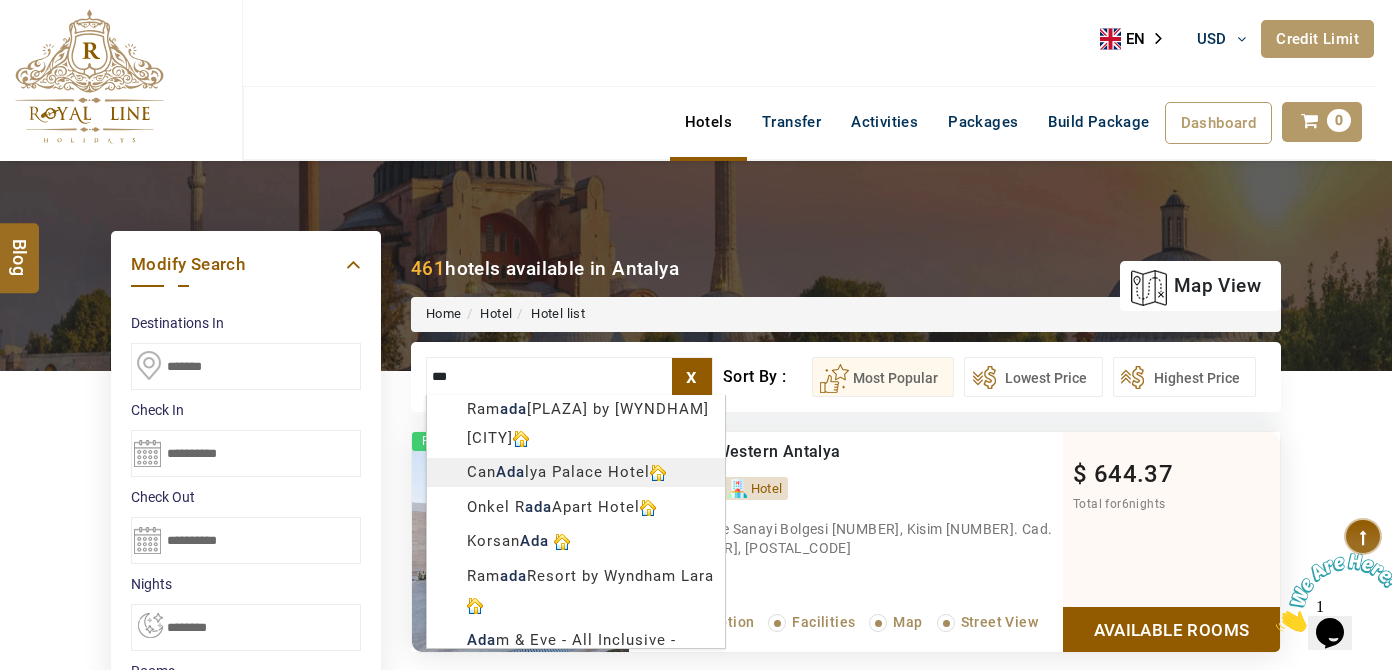 click on "+[COUNTRY_CODE] [PHONE] info@[DOMAIN] About Us What we Offer Blog Why Us Contact Hotels Transfer Activities Packages Build Package Dashboard My Profile My Booking My Reports My Quotation Sign Out 0 Points Redeem Now To Redeem 9313 Points Future Points 4687 Points Credit Limit Credit Limit USD 25000.00 70% Complete Used USD 18689.34 Available USD 6310.66 Setting Looks like you haven't added anything to your cart yet Countinue Shopping ****** ****** Please Wait.. Blog demo Remember me Forgot password? LOG IN Don't have an account? Register Now My Booking View/ Print/Cancel Your Booking without Signing in Submit Applying Filters...... Hotels For You Will Be Loading Soon demo In A Few Moment, You Will Be Celebrating Best Hotel options galore ! Check In CheckOut Rooms Rooms Please Wait Please Wait ... X" at bounding box center [696, 1137] 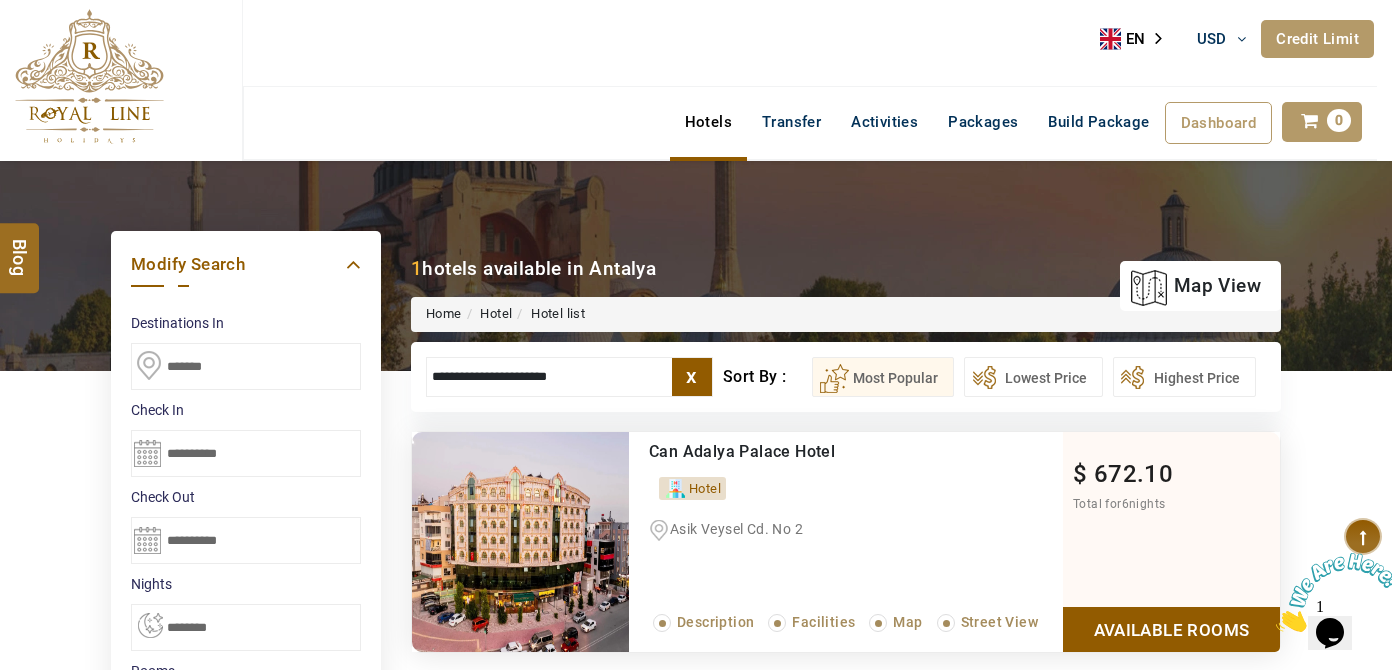 type on "**********" 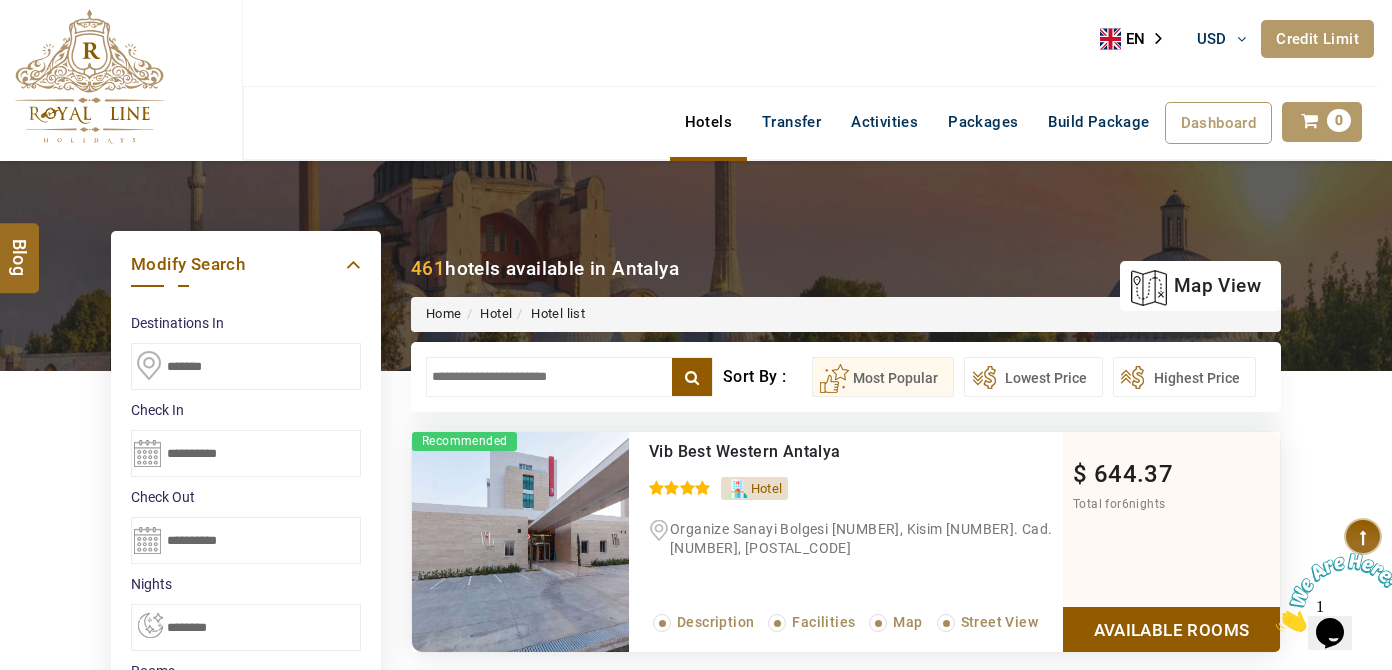 click at bounding box center [569, 377] 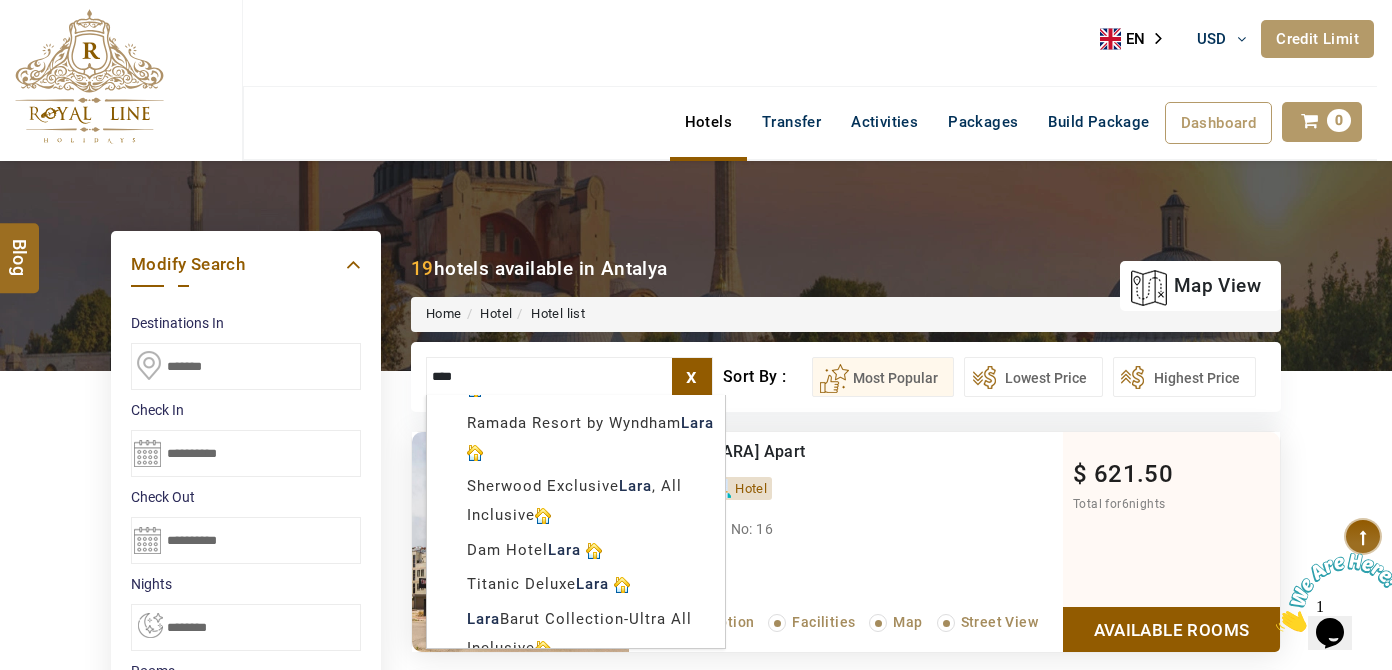 scroll, scrollTop: 545, scrollLeft: 0, axis: vertical 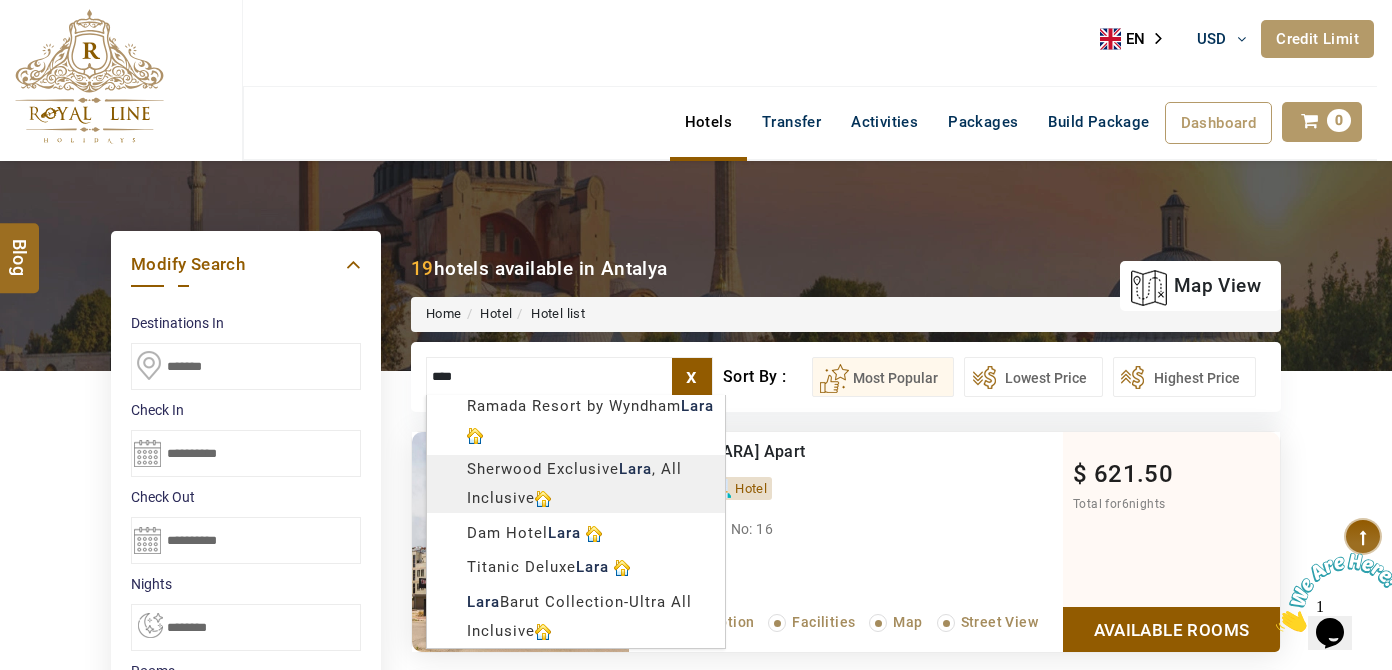 click on "+[COUNTRY_CODE] [PHONE] info@[DOMAIN] About Us What we Offer Blog Why Us Contact Hotels Transfer Activities Packages Build Package Dashboard My Profile My Booking My Reports My Quotation Sign Out 0 Points Redeem Now To Redeem 9313 Points Future Points 4687 Points Credit Limit Credit Limit USD 25000.00 70% Complete Used USD 18689.34 Available USD 6310.66 Setting Looks like you haven't added anything to your cart yet Countinue Shopping ****** ****** Please Wait.. Blog demo Remember me Forgot password? LOG IN Don't have an account? Register Now My Booking View/ Print/Cancel Your Booking without Signing in Submit Applying Filters...... Hotels For You Will Be Loading Soon demo In A Few Moment, You Will Be Celebrating Best Hotel options galore ! Check In CheckOut Rooms Rooms Please Wait Please Wait ... X" at bounding box center (696, 1137) 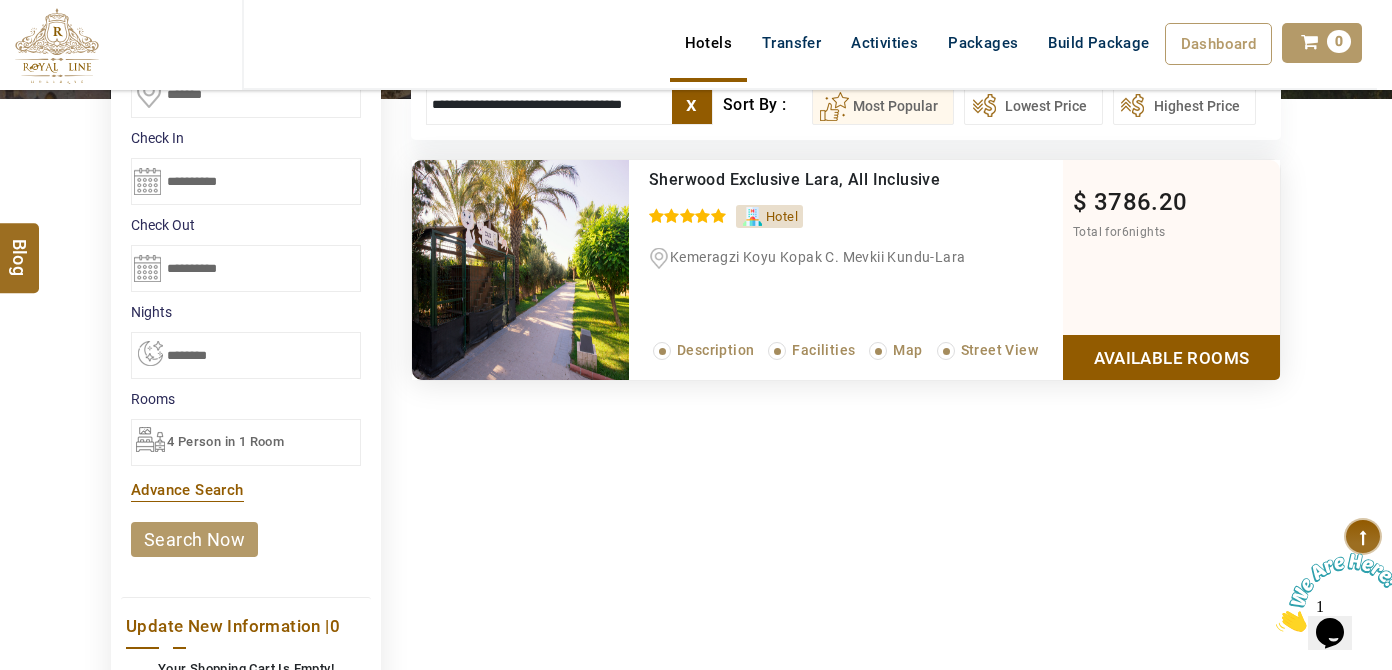 type on "**********" 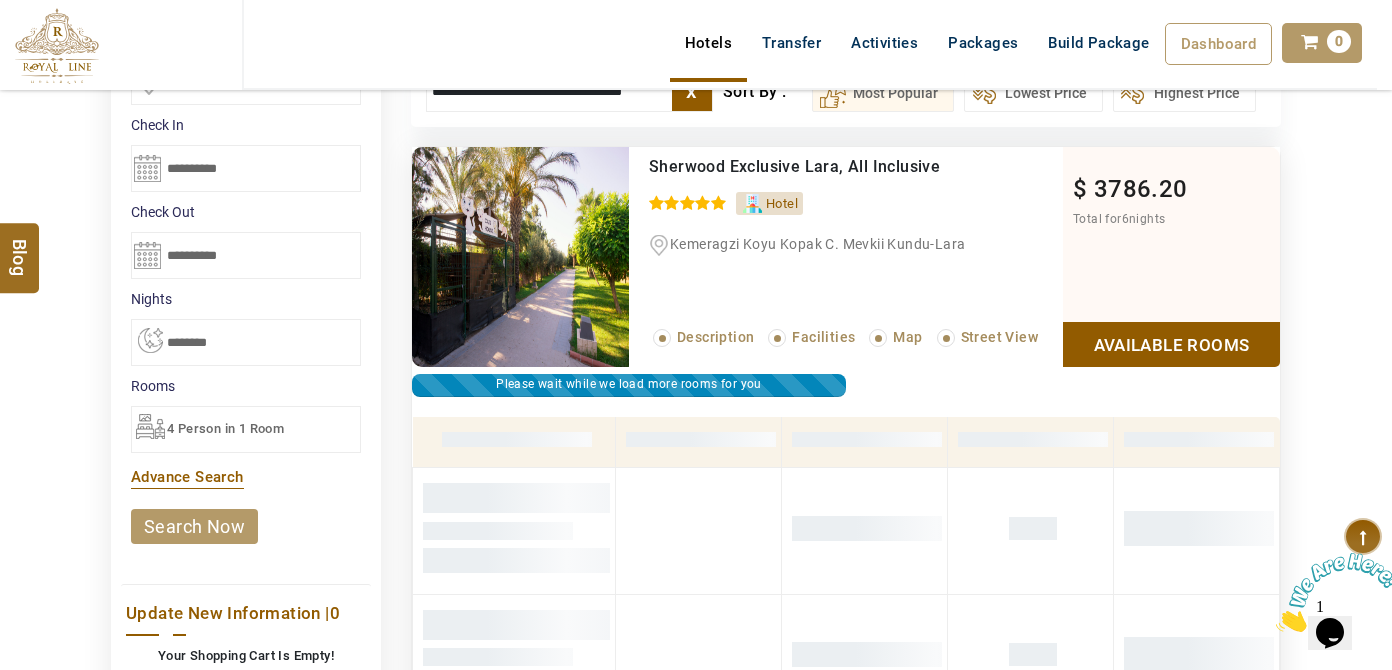 scroll, scrollTop: 197, scrollLeft: 0, axis: vertical 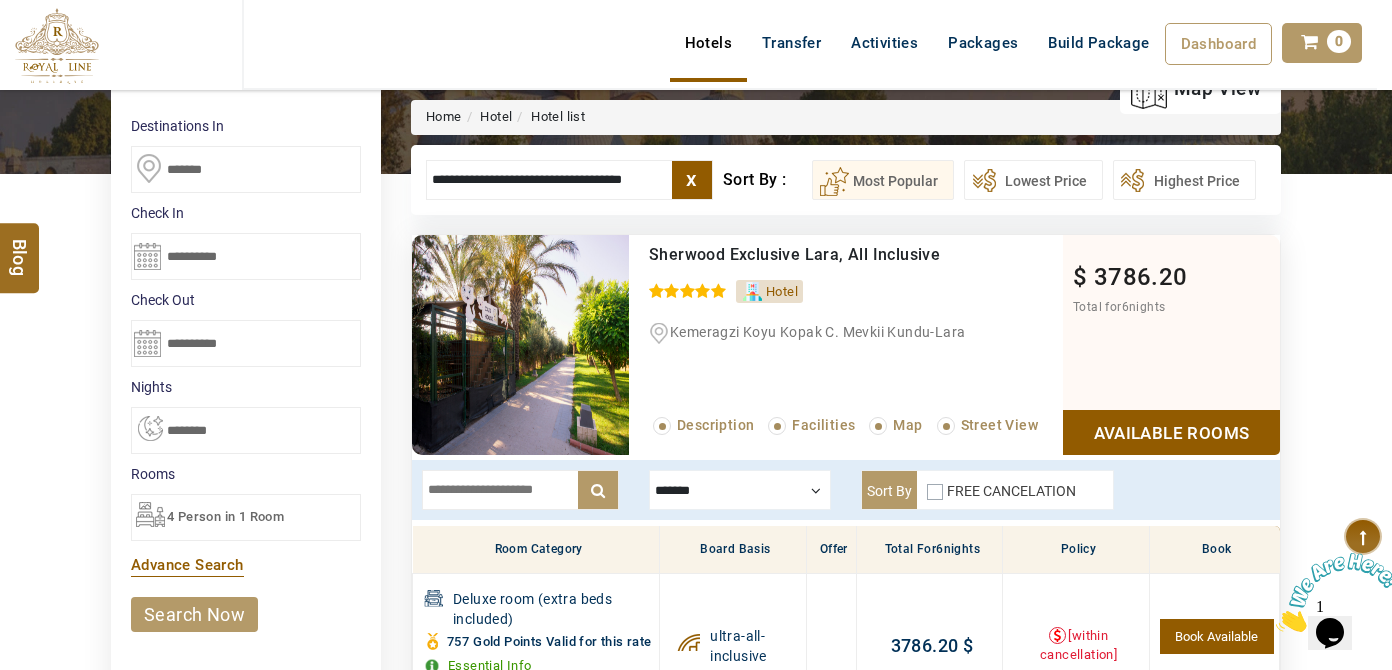 click on "x" at bounding box center (692, 180) 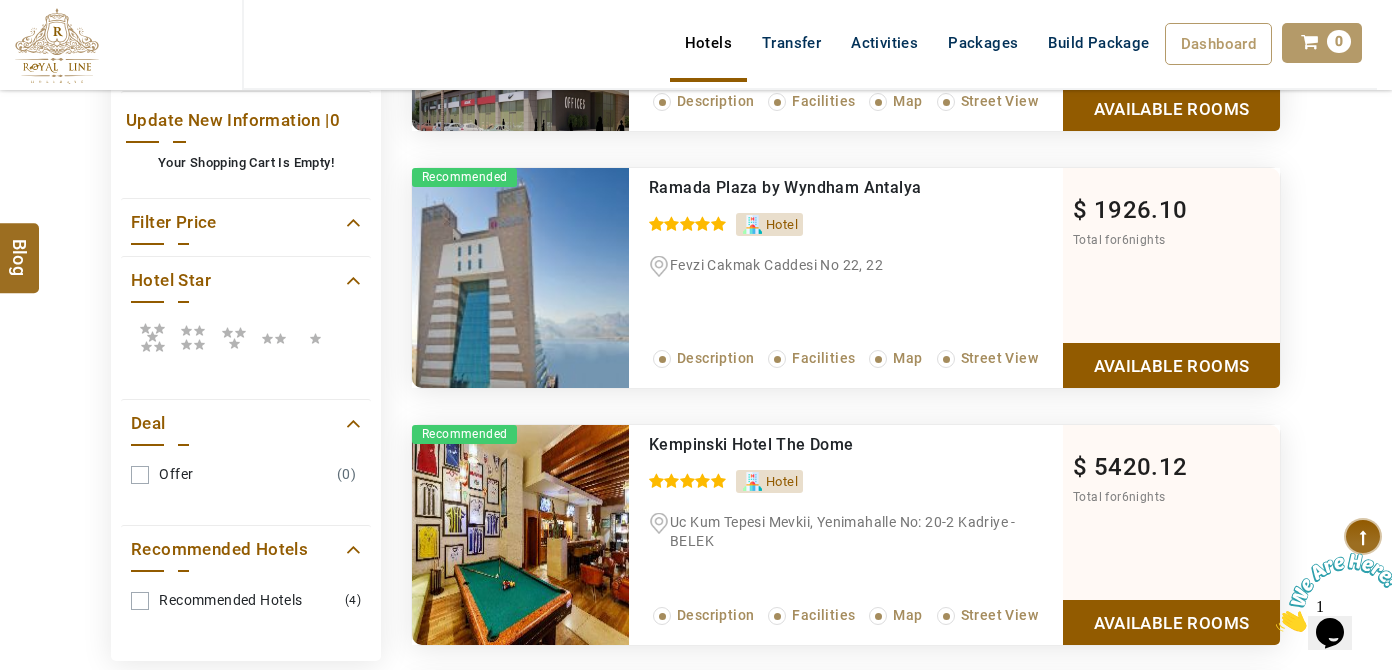 scroll, scrollTop: 561, scrollLeft: 0, axis: vertical 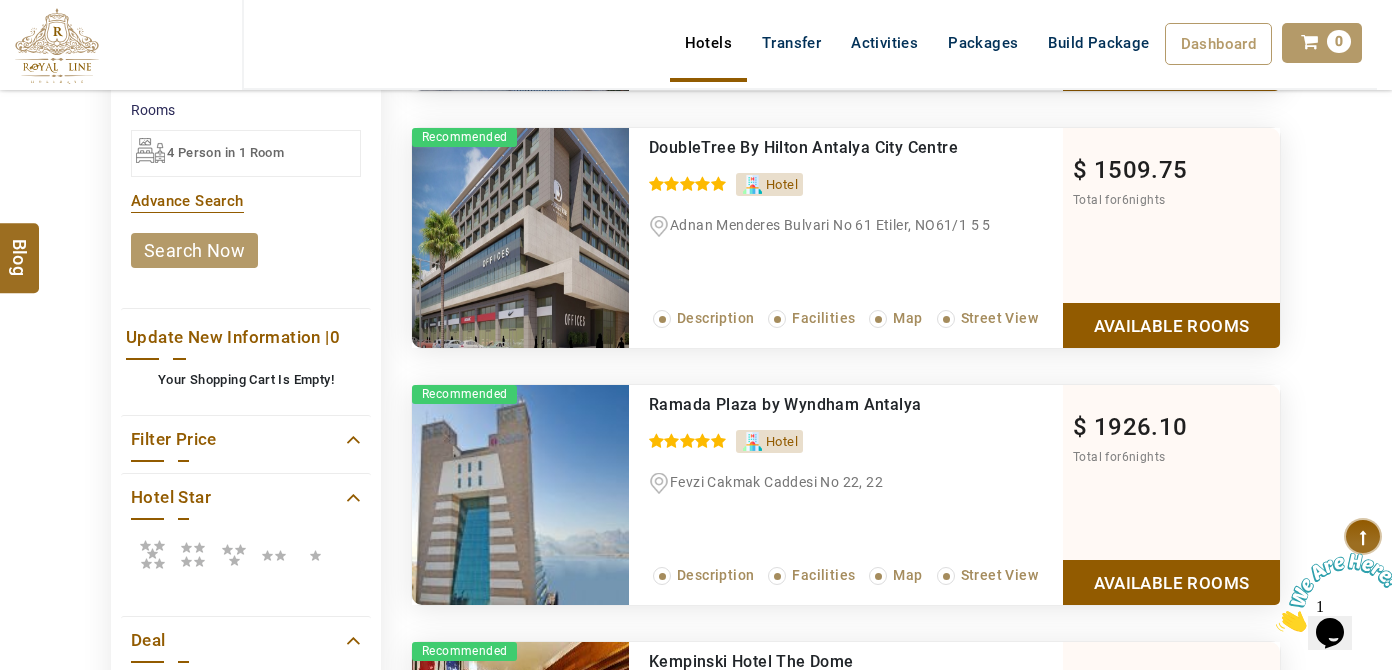 click at bounding box center (152, 554) 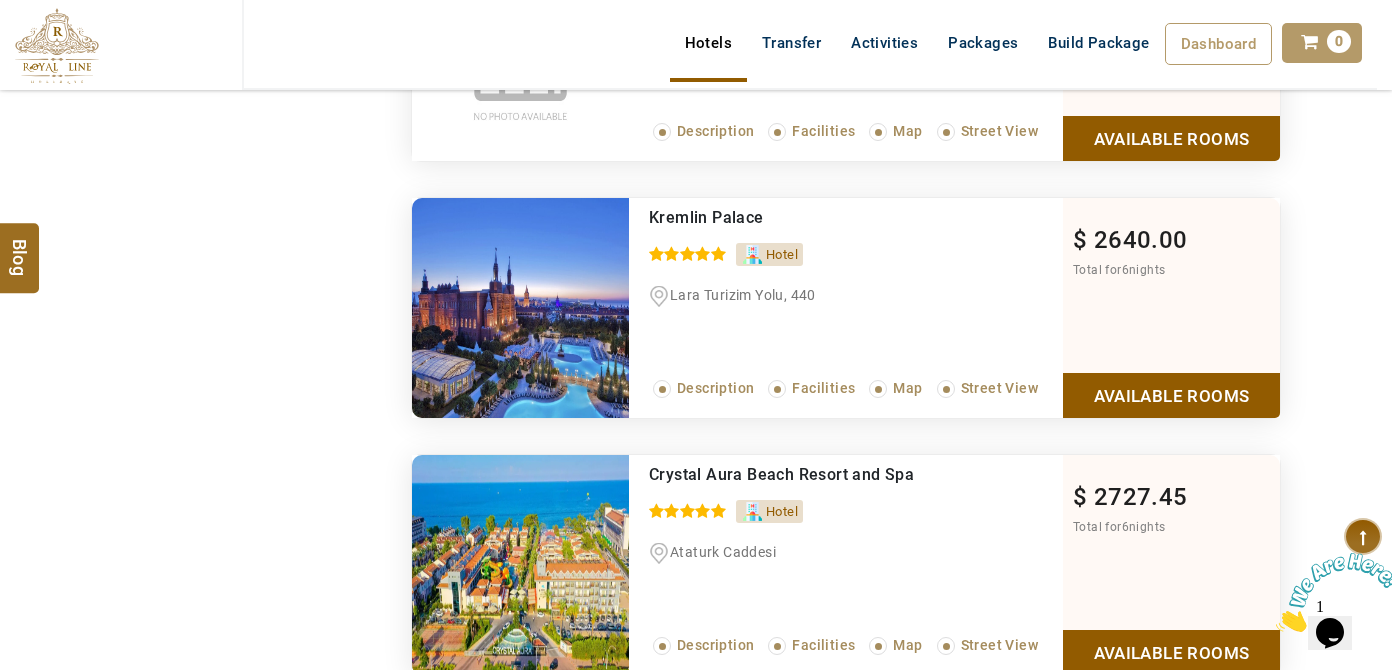 scroll, scrollTop: 10288, scrollLeft: 0, axis: vertical 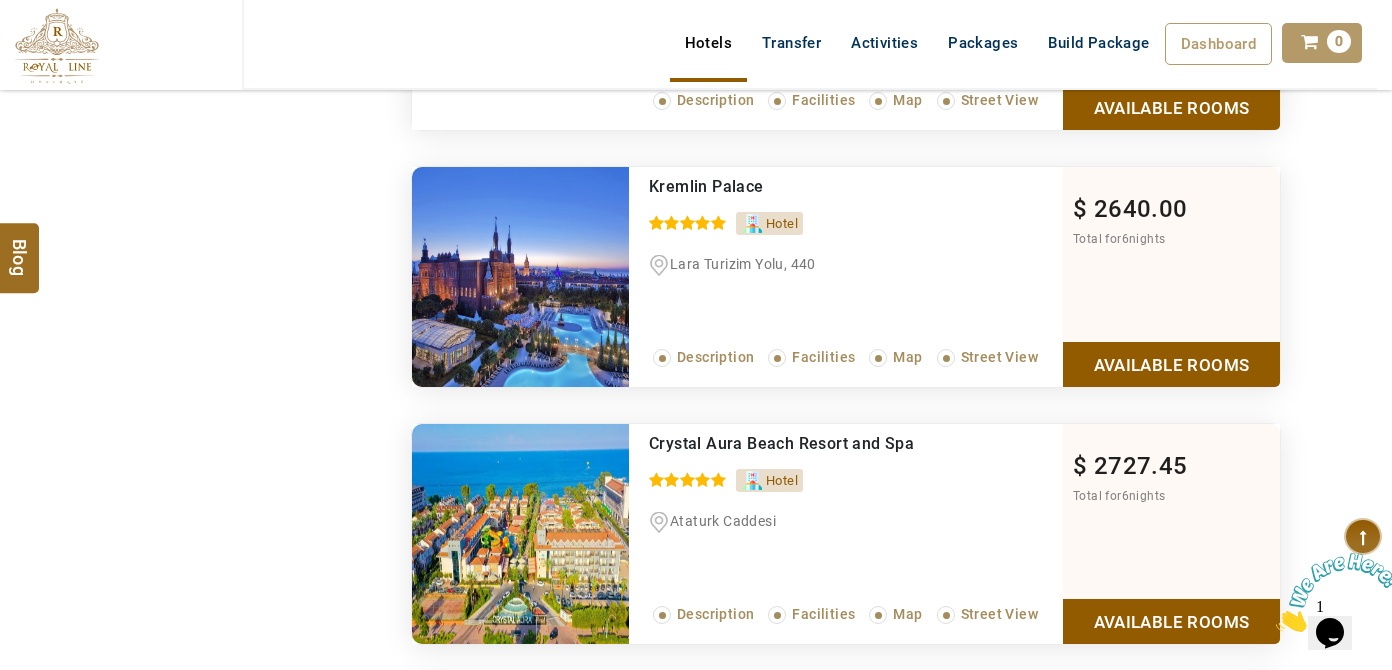 click on "Available Rooms" at bounding box center [1171, 364] 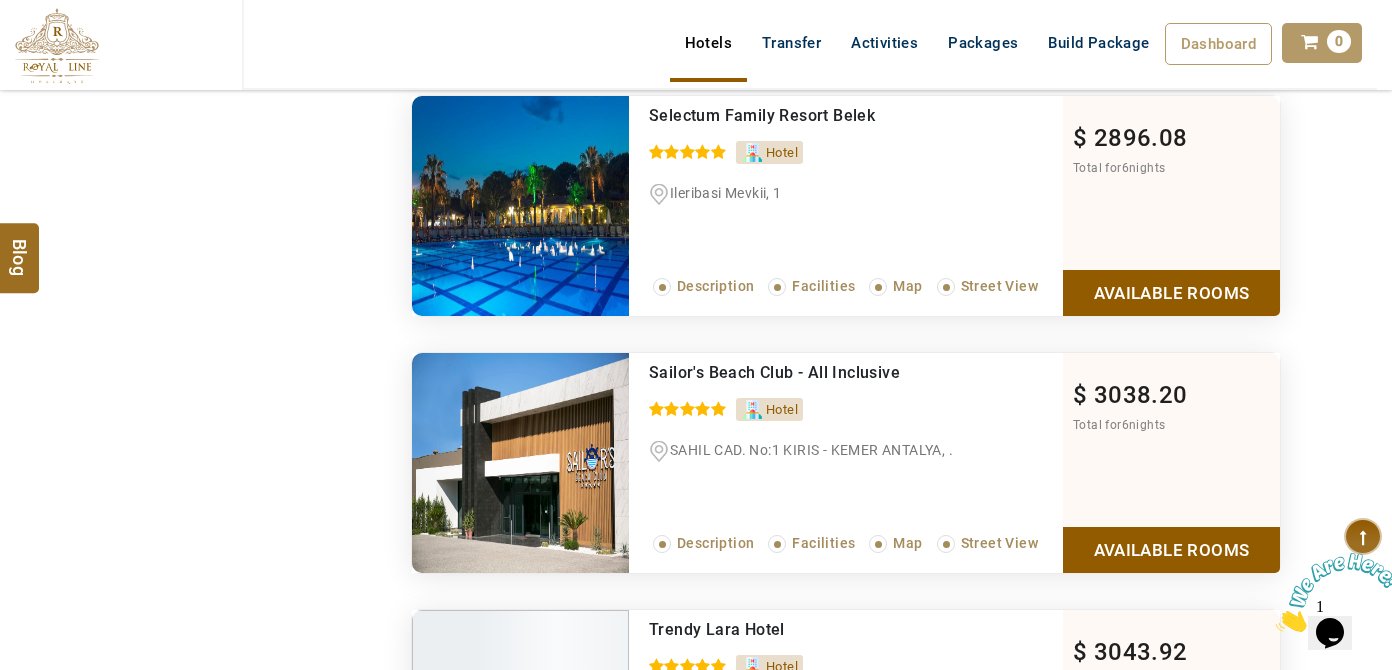 scroll, scrollTop: 12290, scrollLeft: 0, axis: vertical 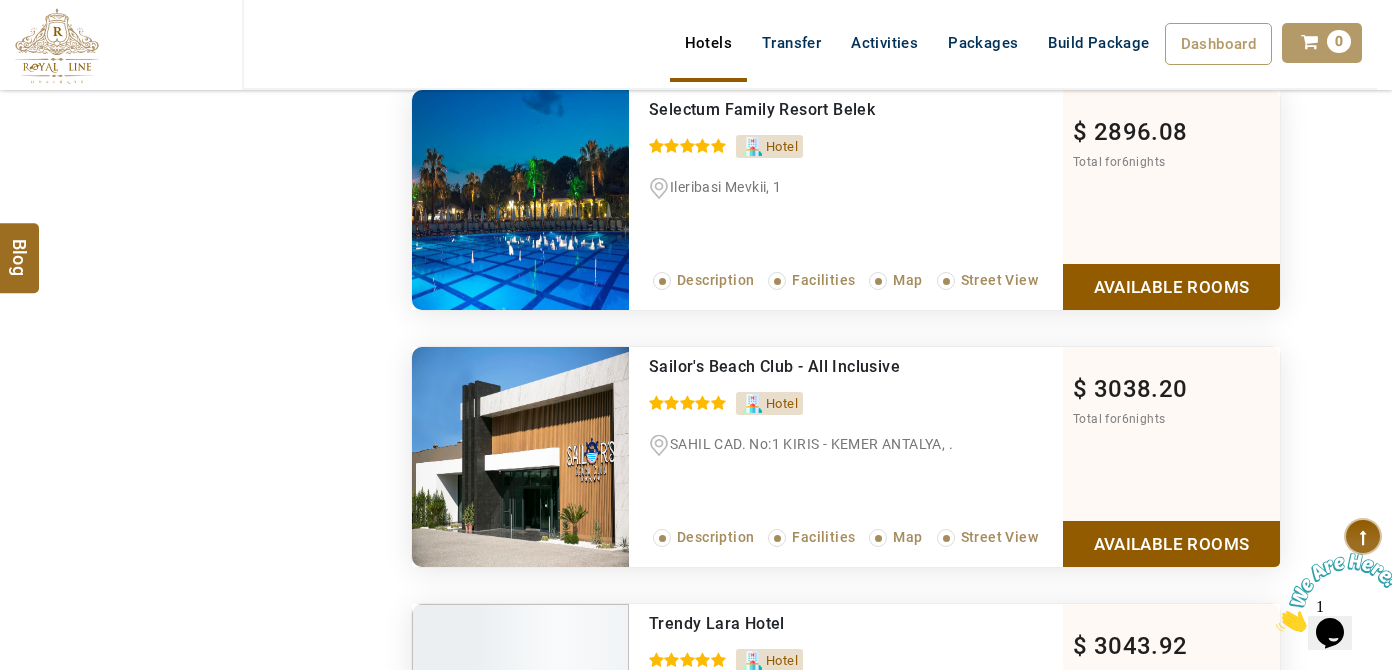 click on "Available Rooms" at bounding box center [1171, 286] 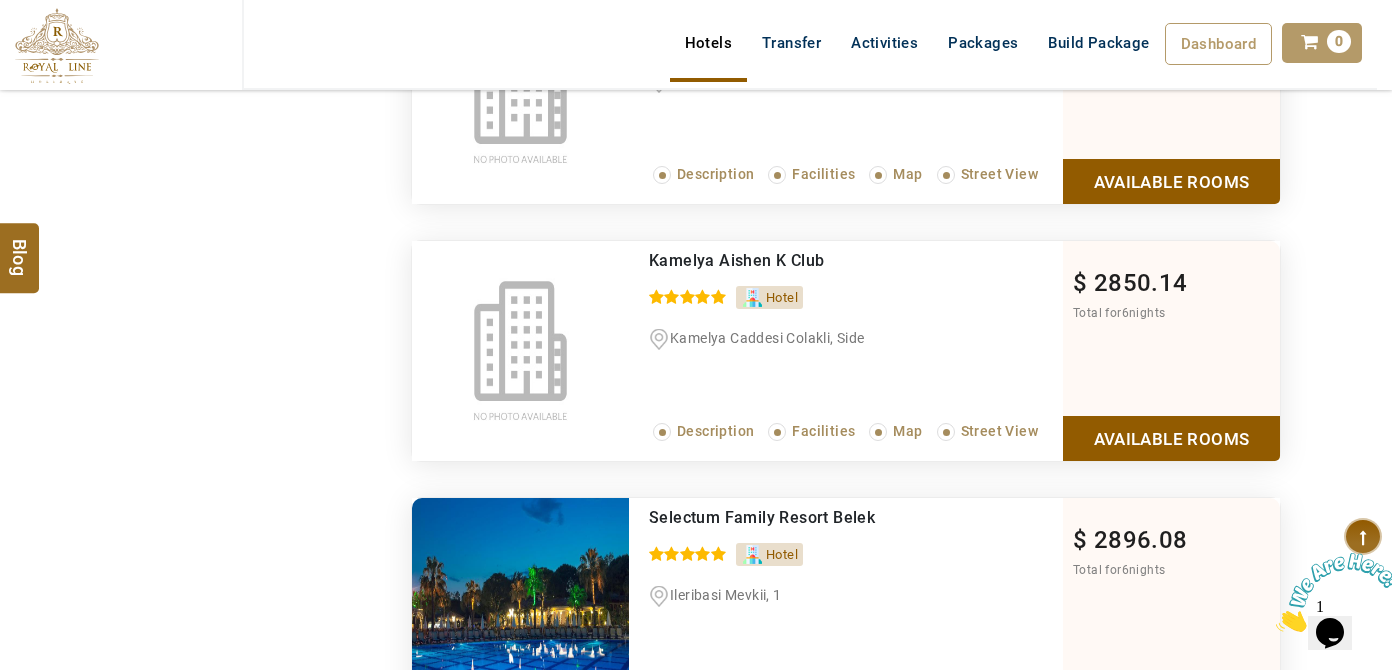 scroll, scrollTop: 10952, scrollLeft: 0, axis: vertical 